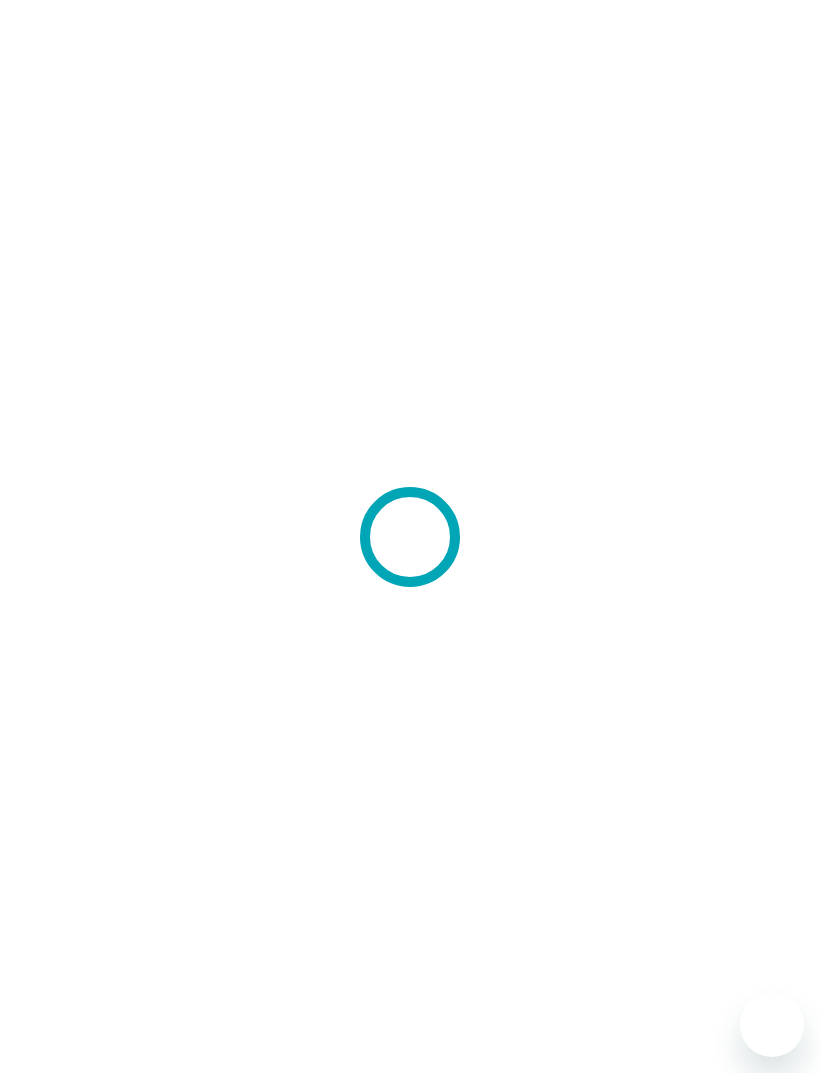 scroll, scrollTop: 0, scrollLeft: 0, axis: both 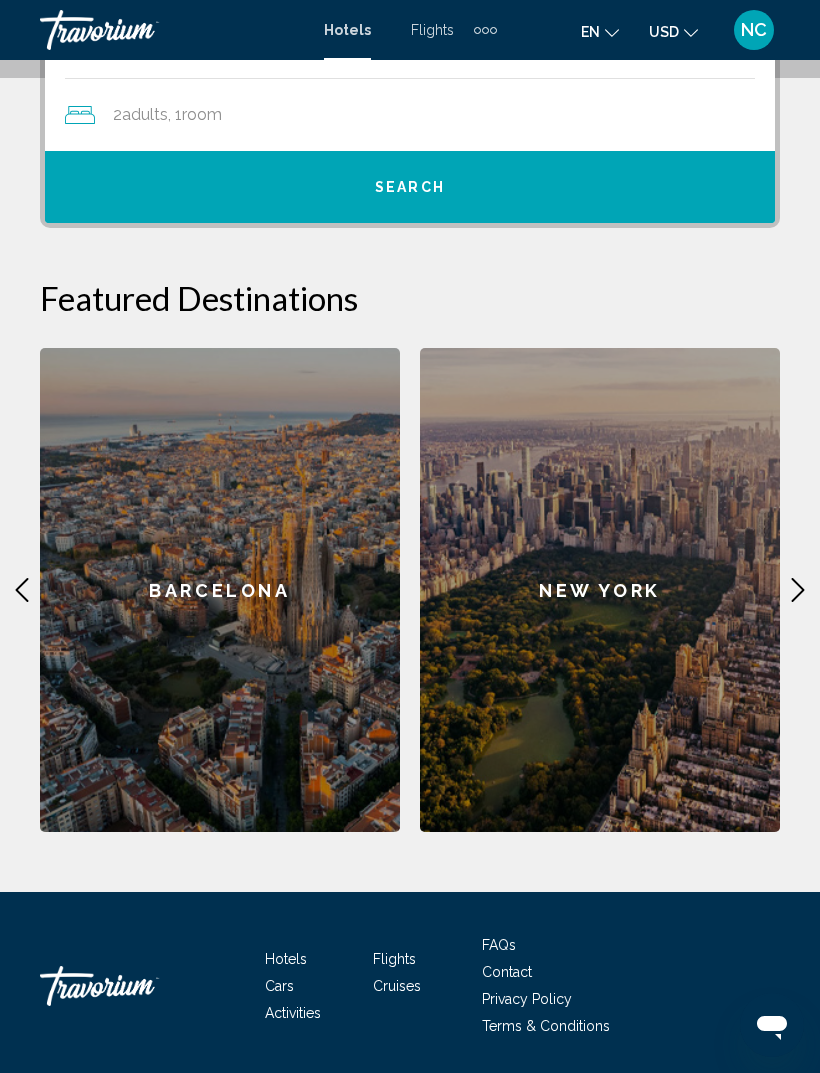 click 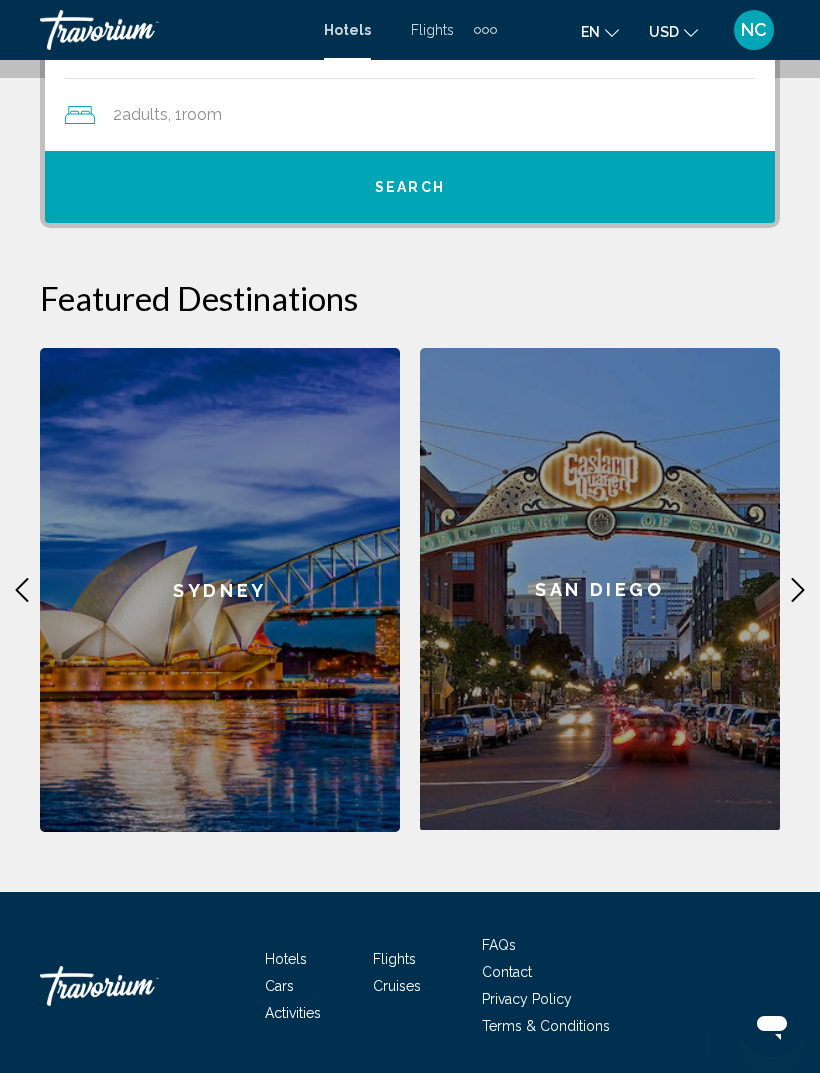 click on "San Diego" at bounding box center (600, 589) 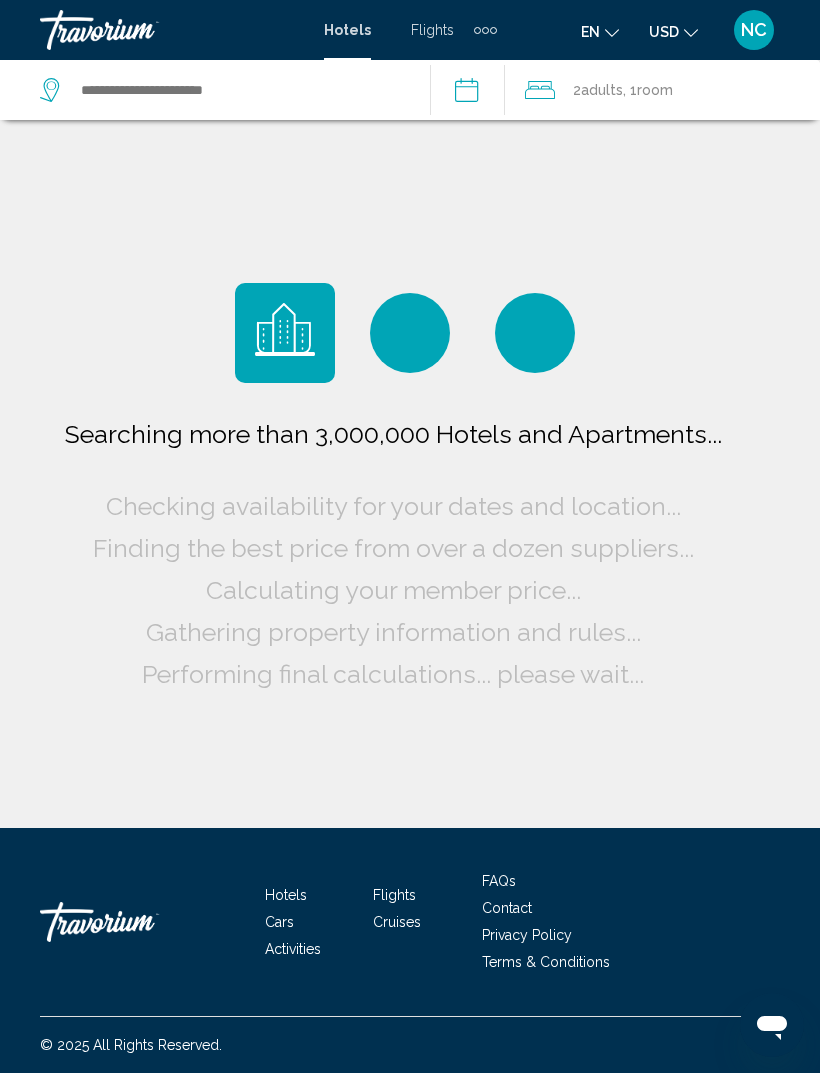 scroll, scrollTop: 0, scrollLeft: 0, axis: both 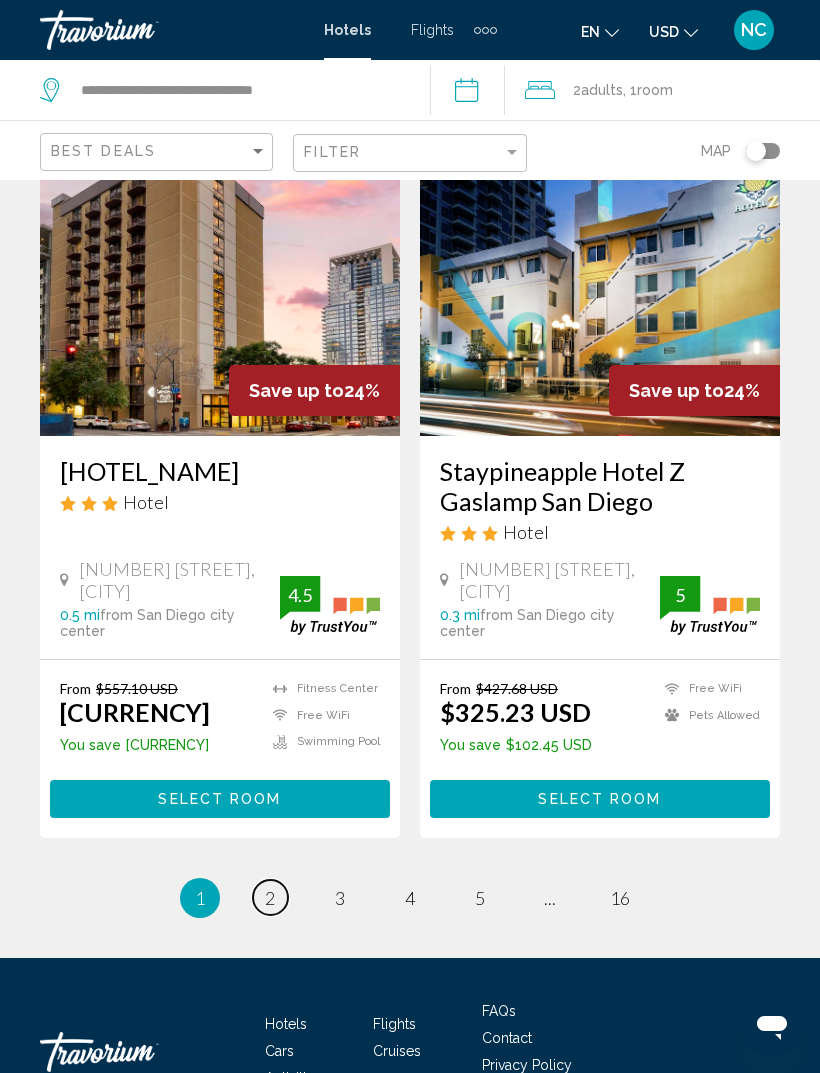 click on "2" at bounding box center [270, 898] 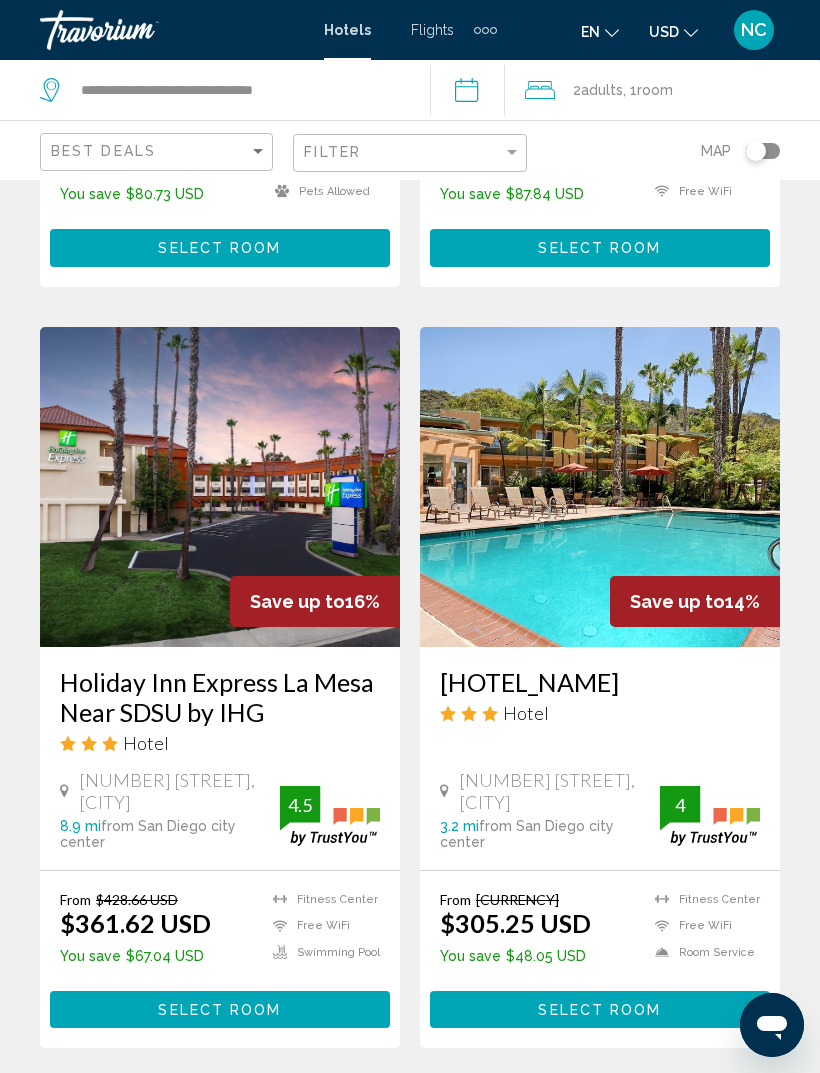 scroll, scrollTop: 3957, scrollLeft: 0, axis: vertical 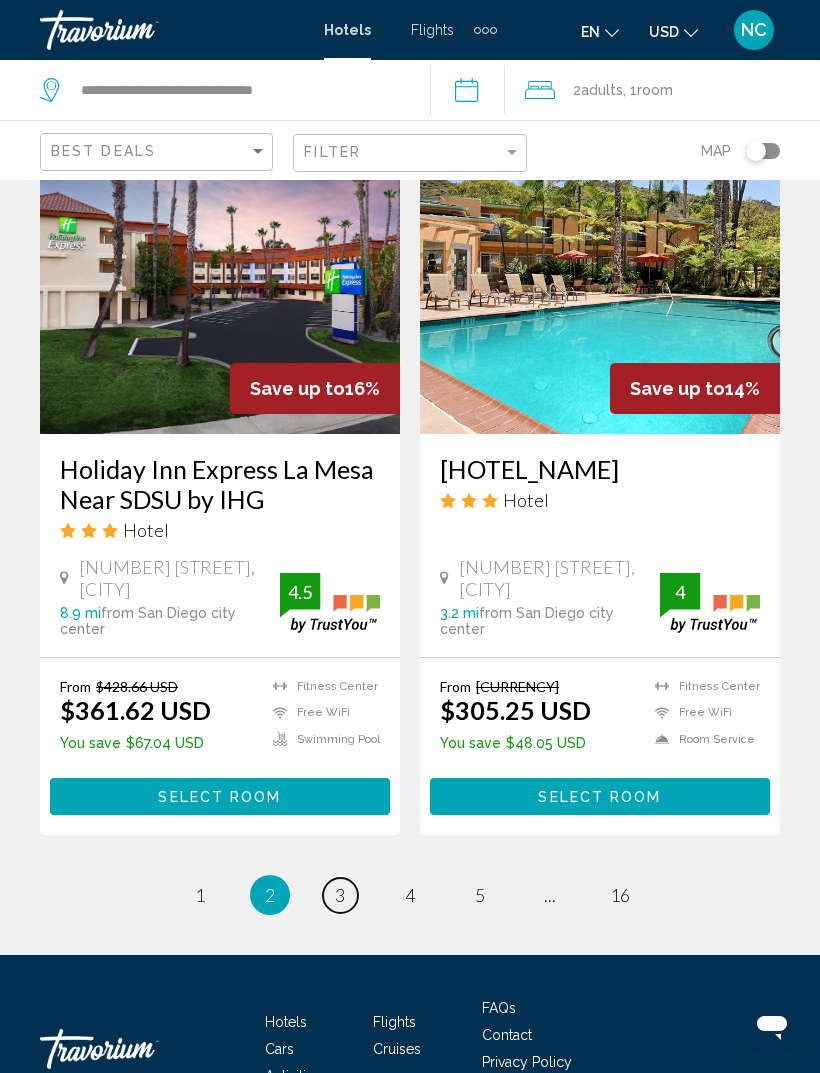 click on "page  3" at bounding box center [340, 895] 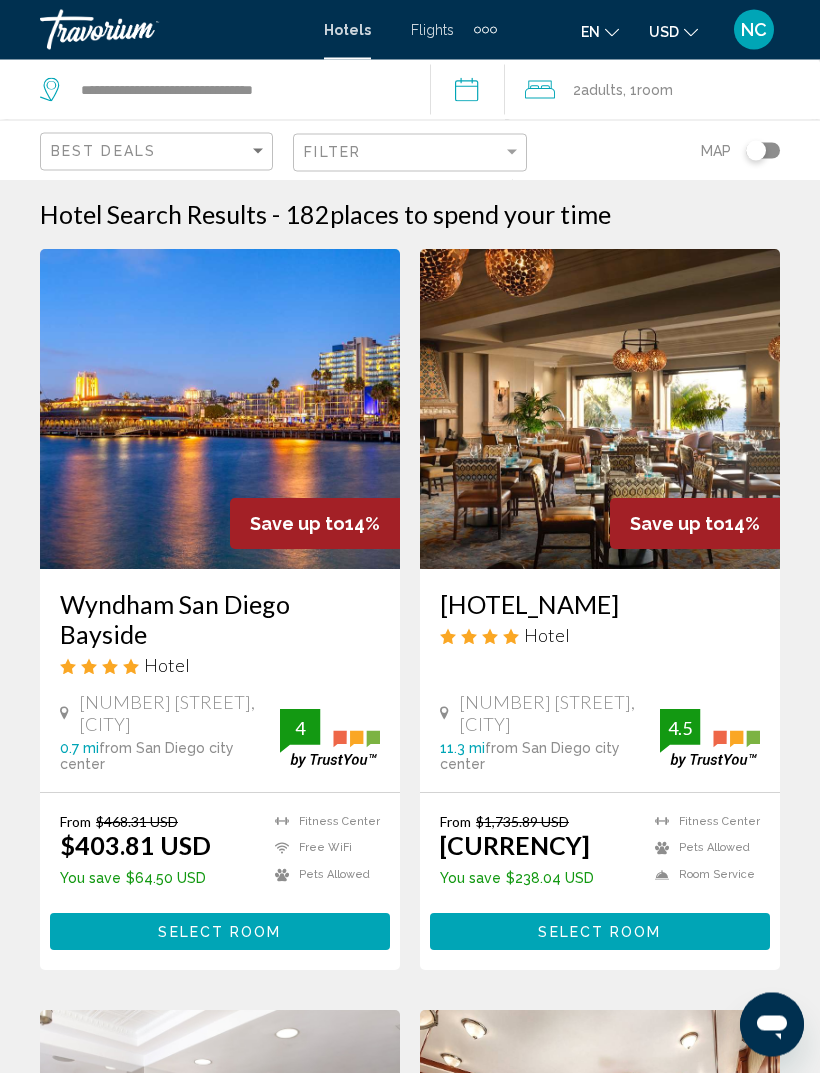 scroll, scrollTop: 0, scrollLeft: 0, axis: both 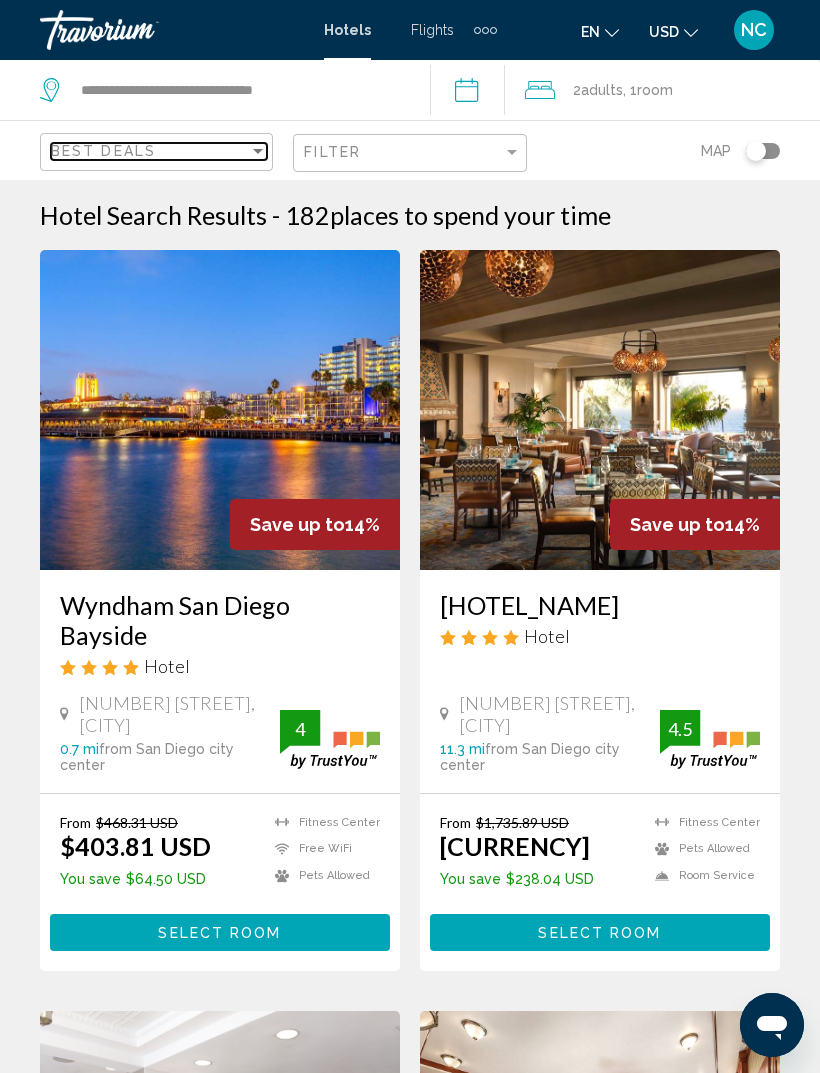 click at bounding box center [258, 151] 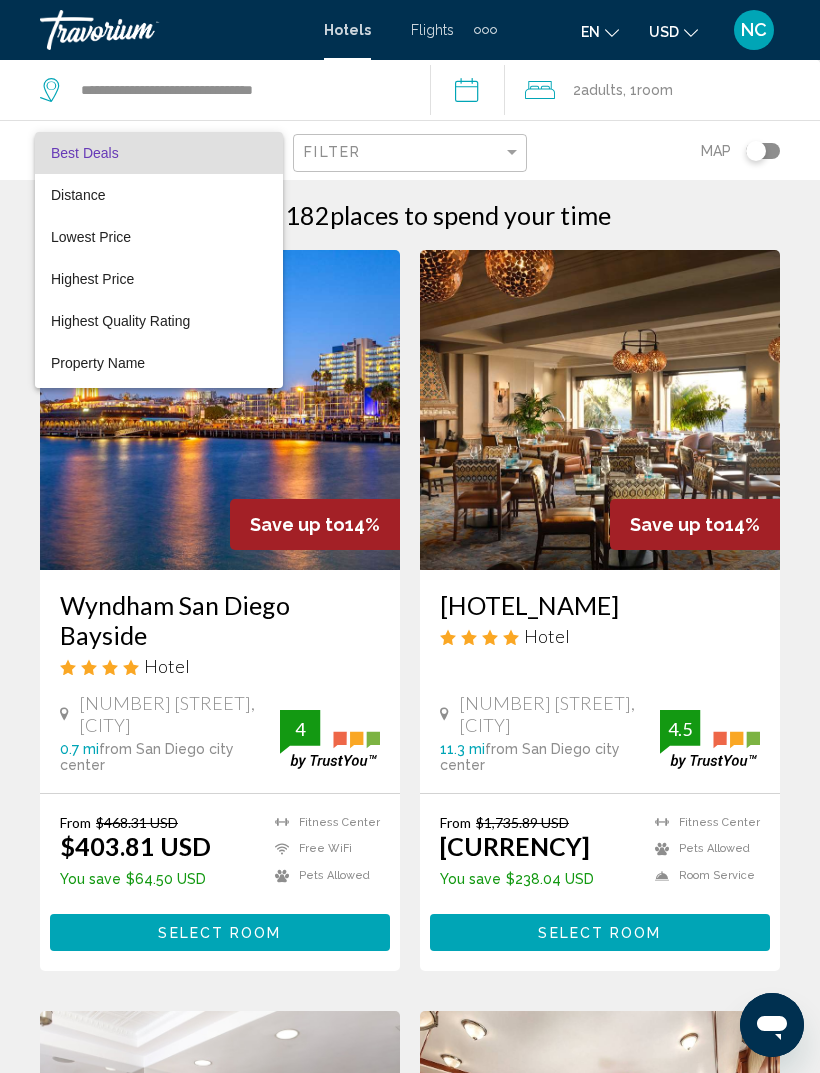 click at bounding box center (410, 536) 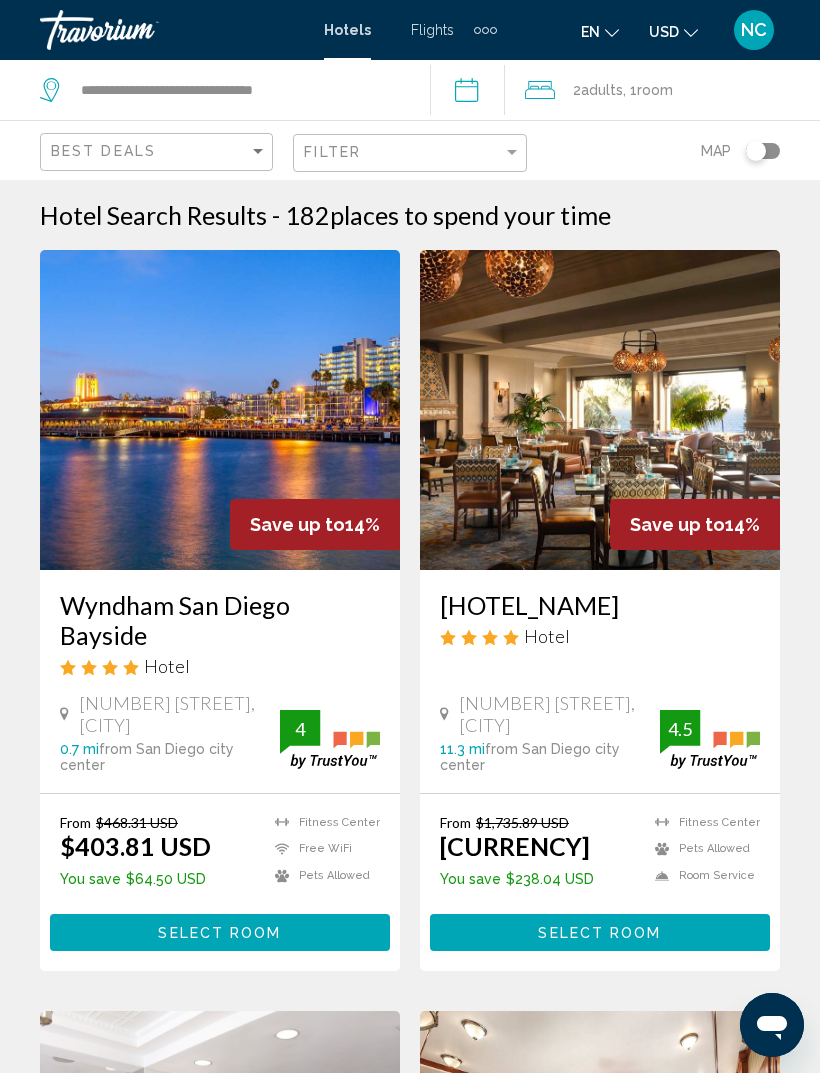 click 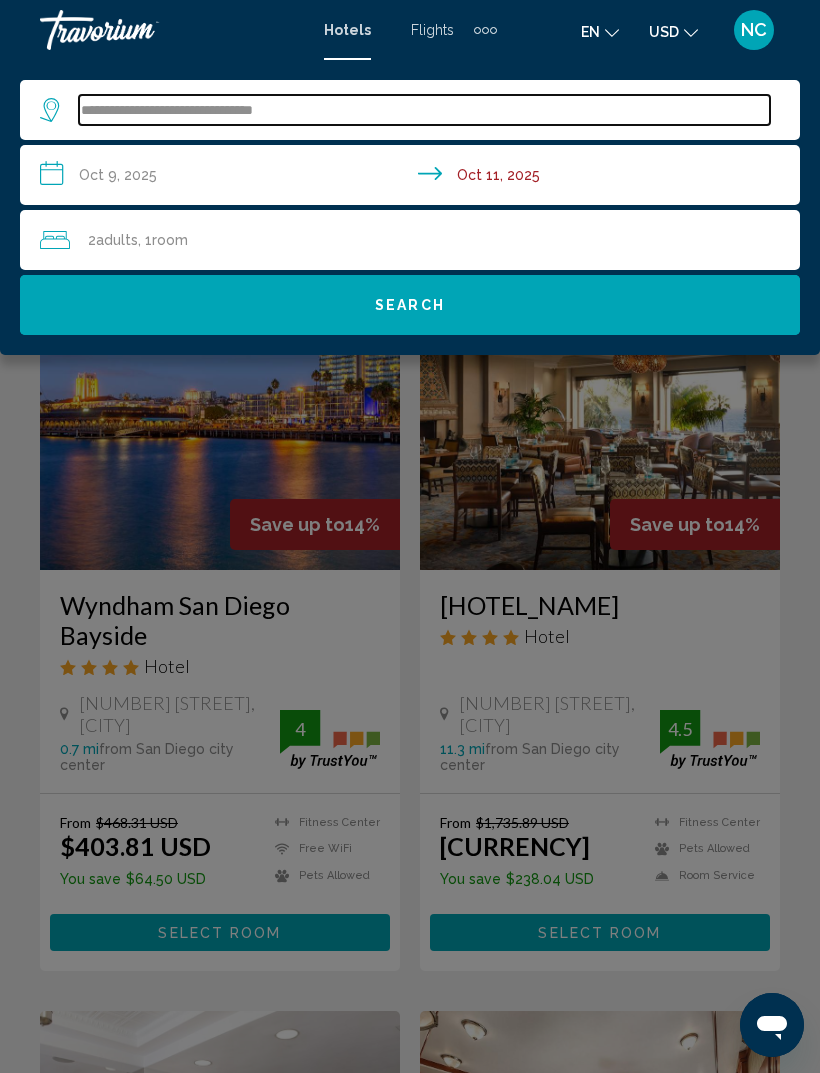 click on "**********" at bounding box center (424, 110) 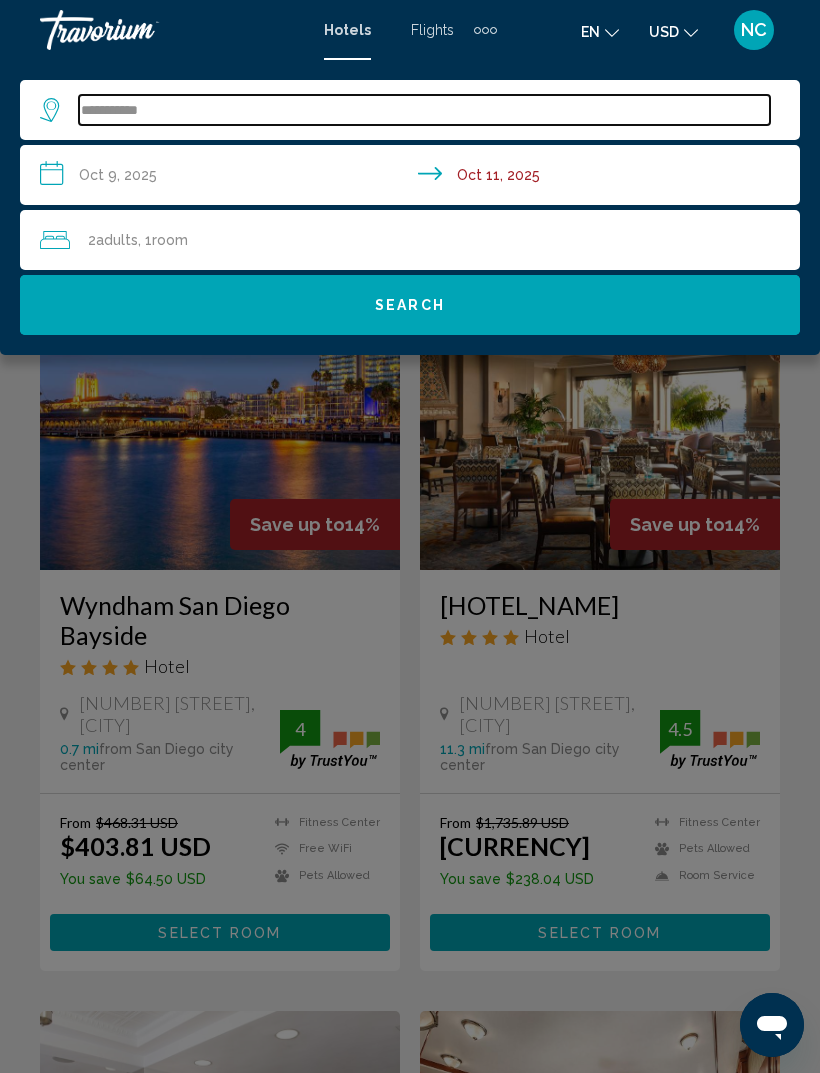 type on "***" 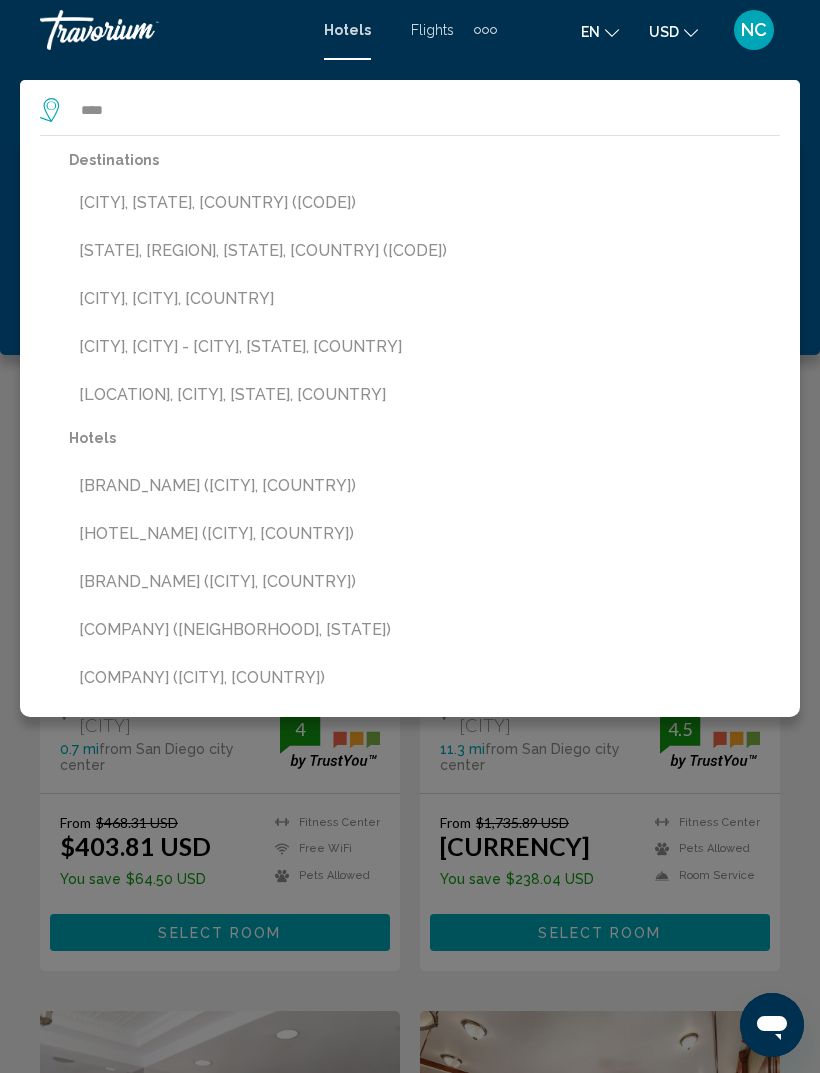 click on "[CITY], [STATE], [COUNTRY] ([CODE])" at bounding box center [424, 203] 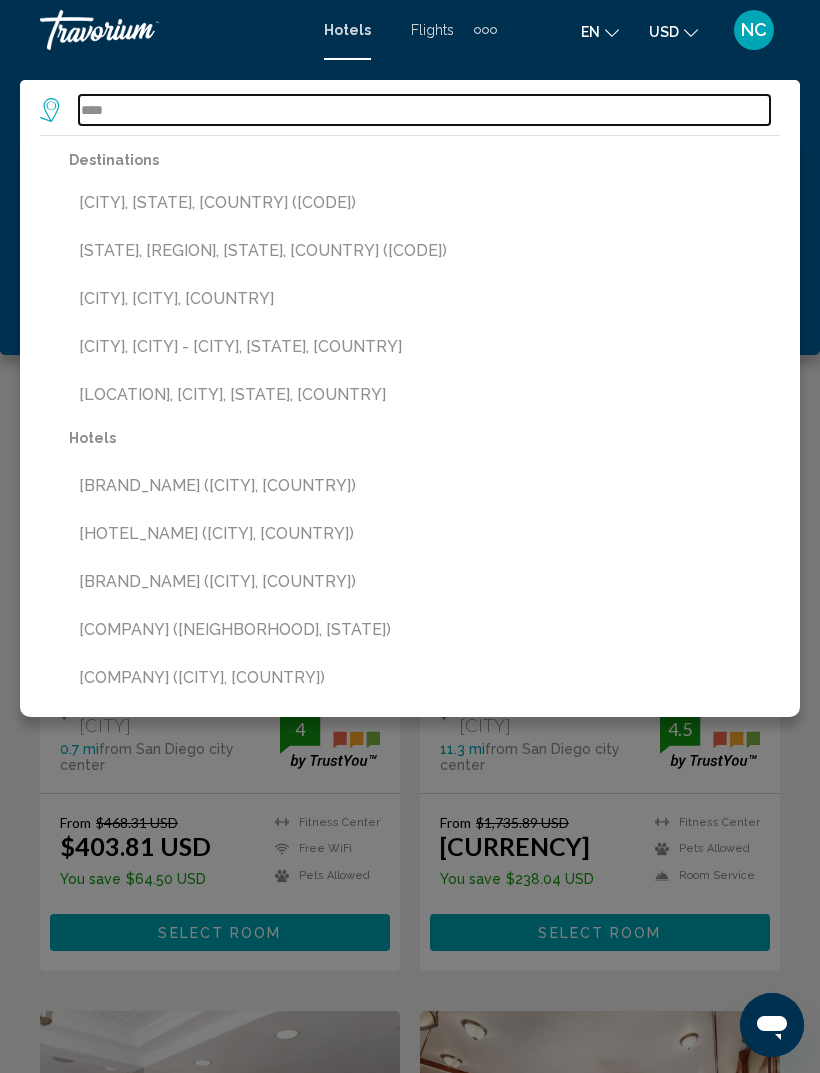 type on "**********" 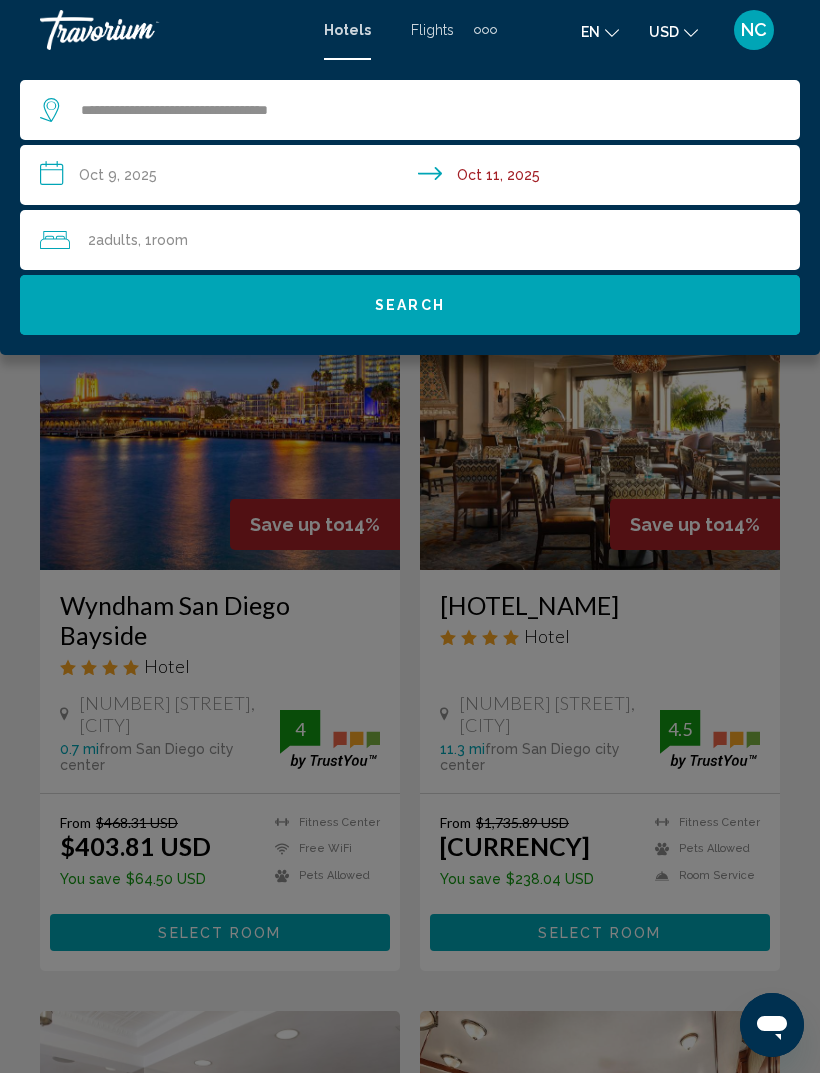 click on "**********" at bounding box center (414, 178) 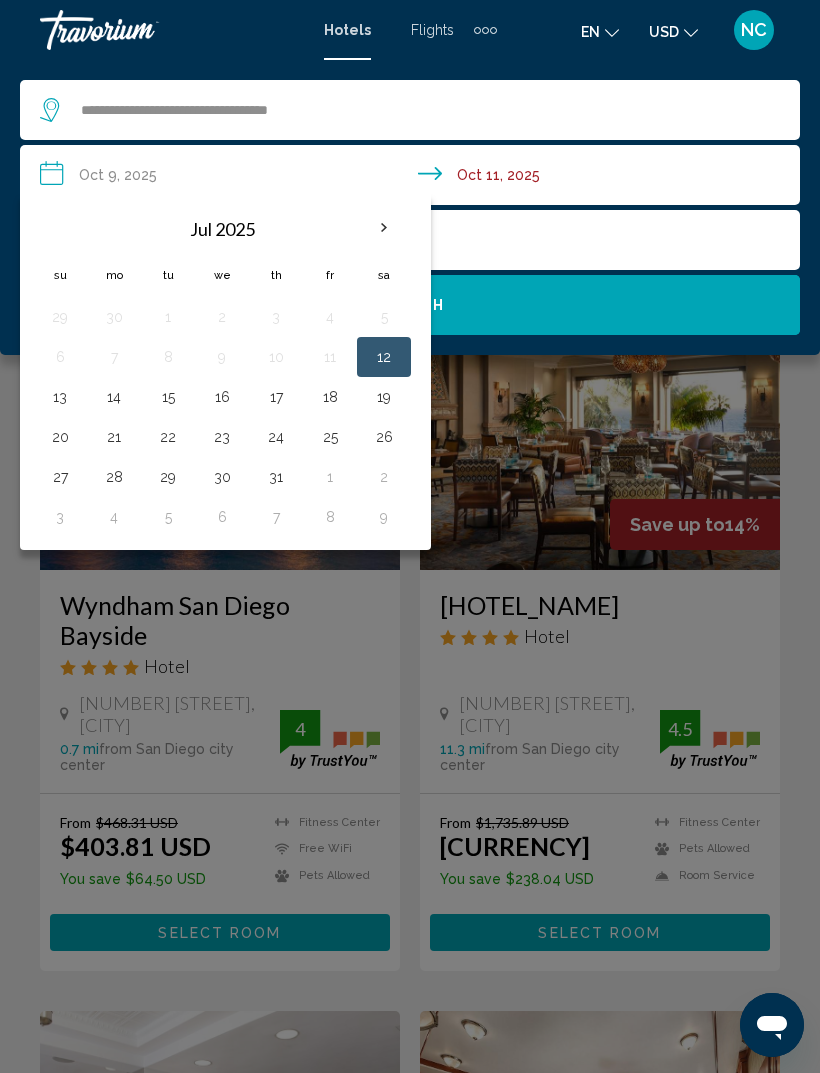 click at bounding box center (384, 228) 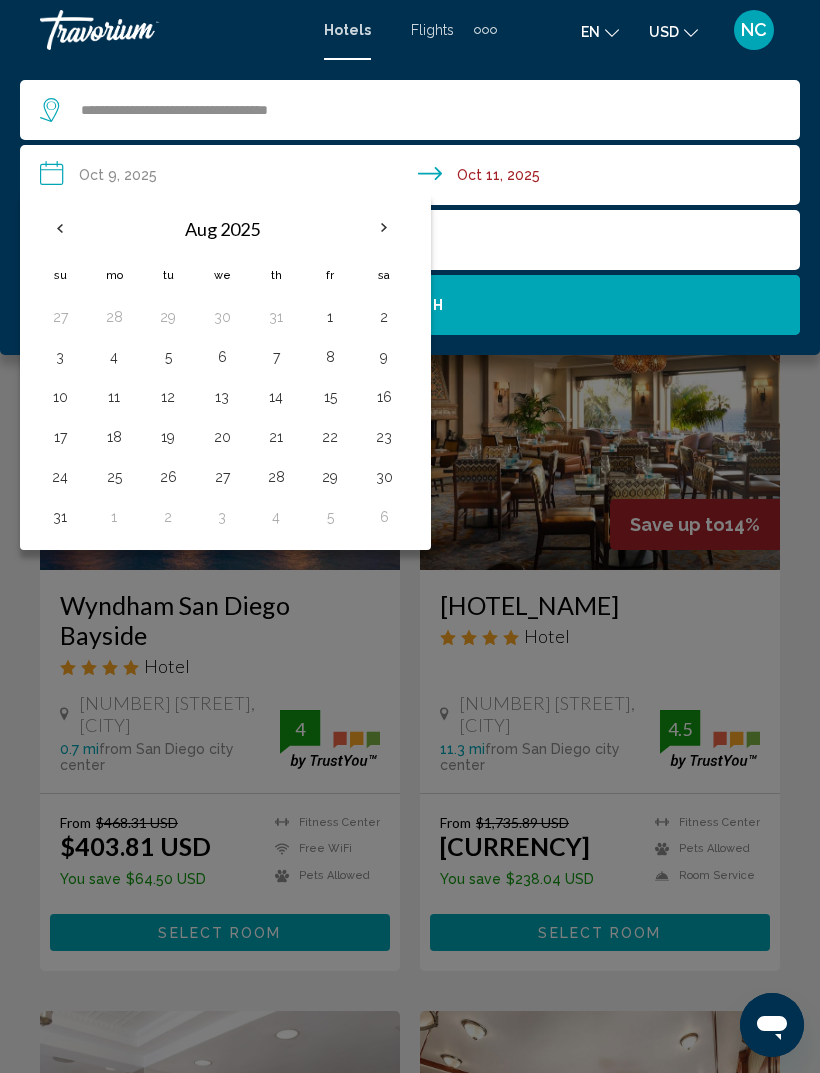 click at bounding box center [384, 228] 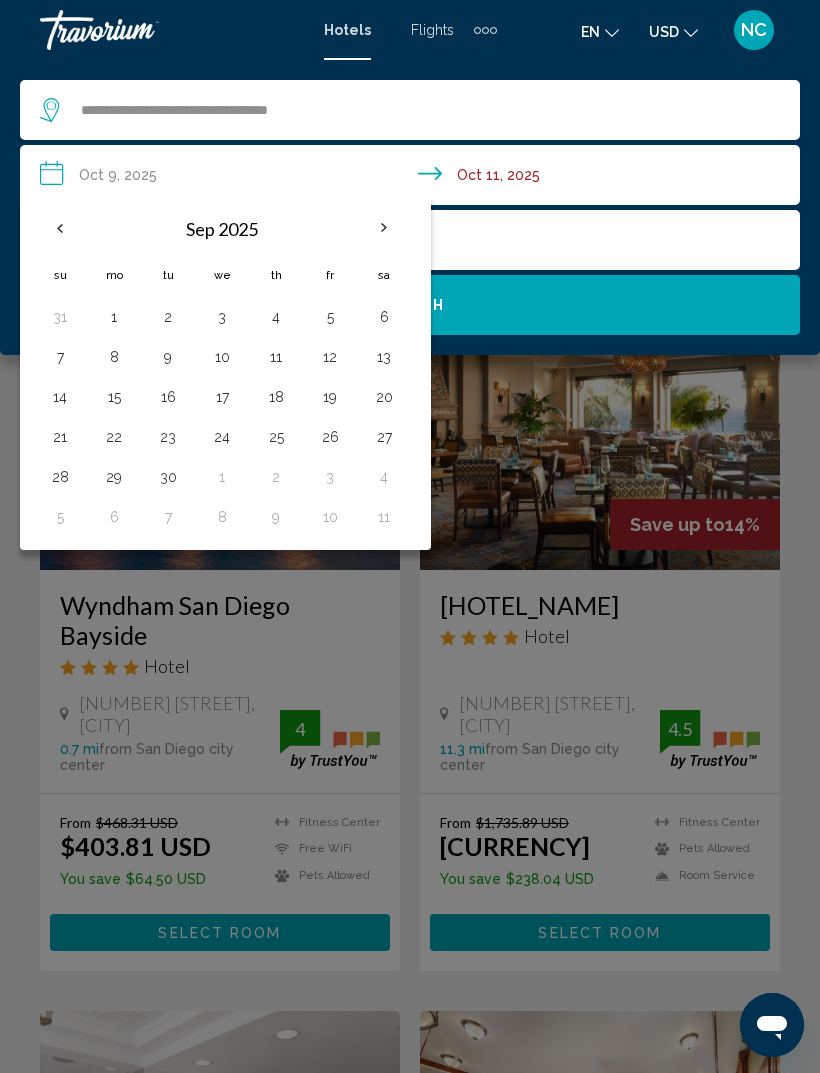 click on "11" at bounding box center (276, 357) 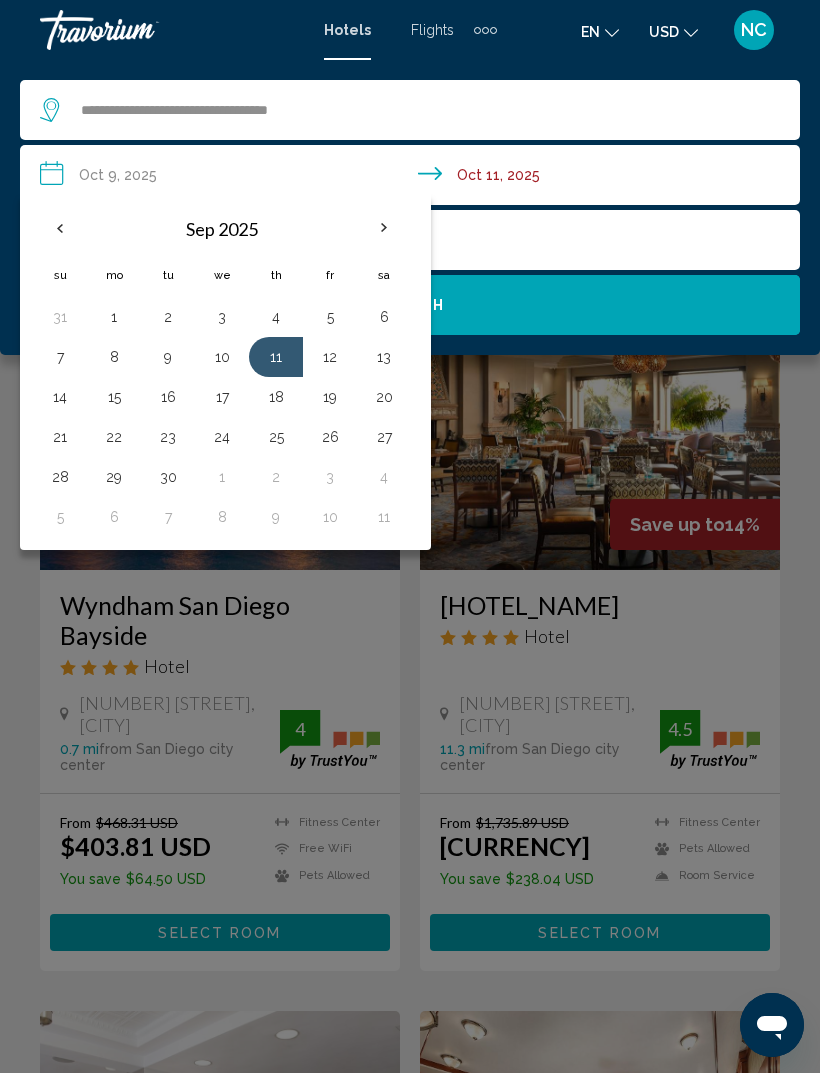 click on "12" at bounding box center (330, 357) 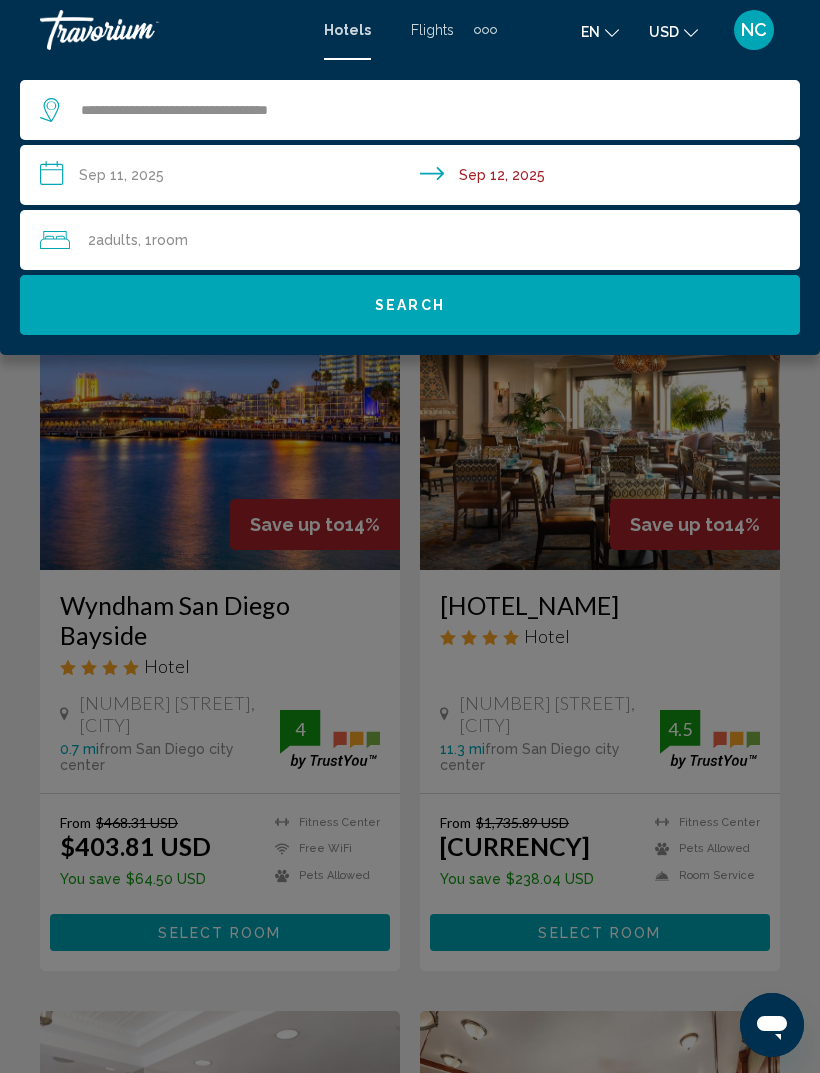click on "**********" at bounding box center [414, 178] 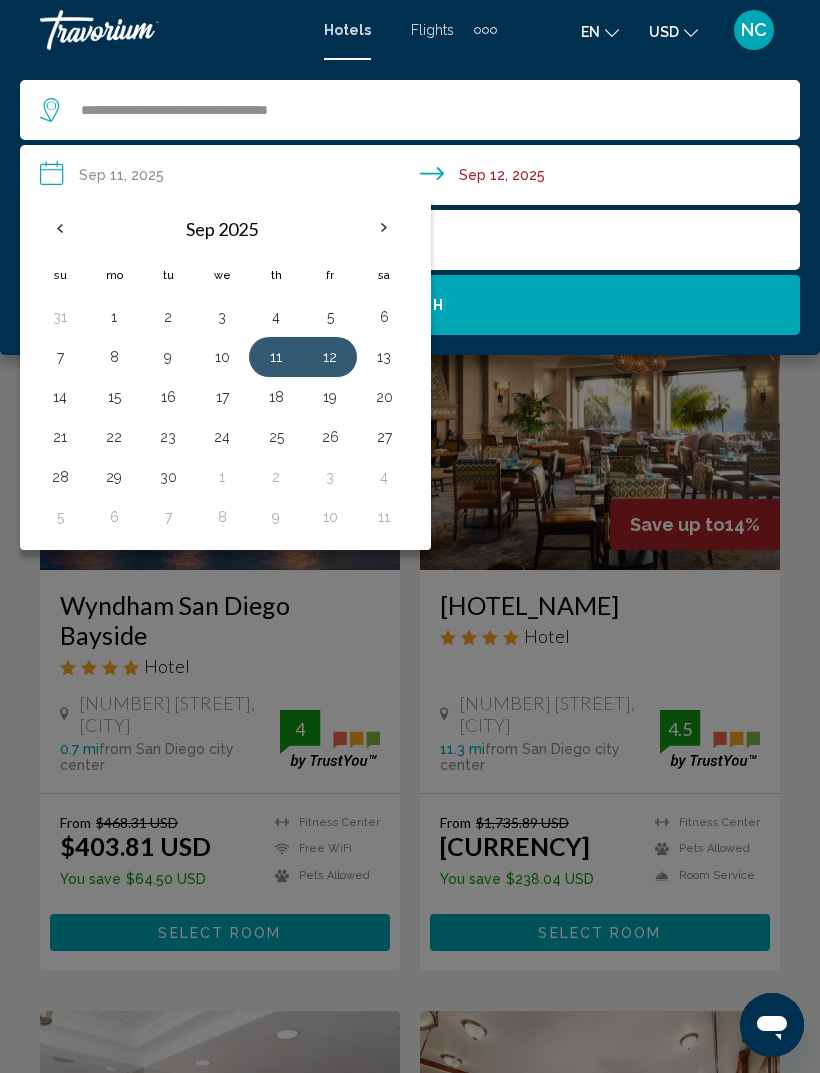 click on "12" at bounding box center (330, 357) 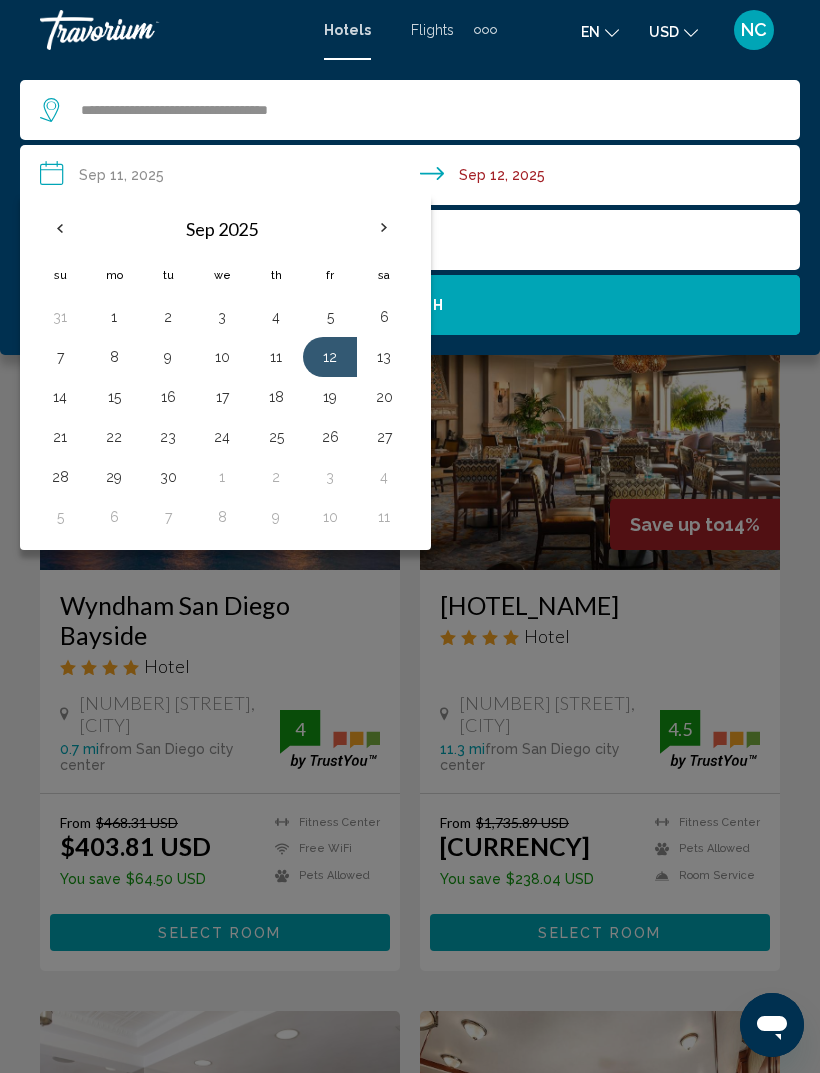 click on "15" at bounding box center (114, 397) 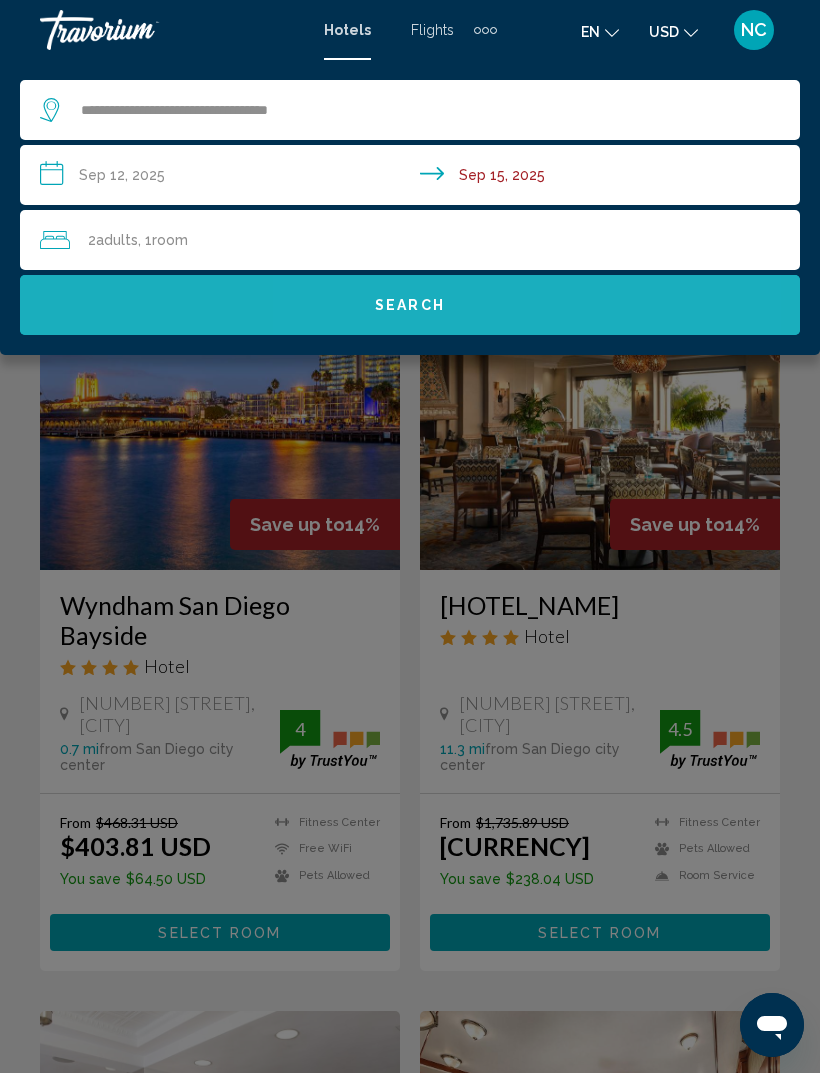 click on "Search" 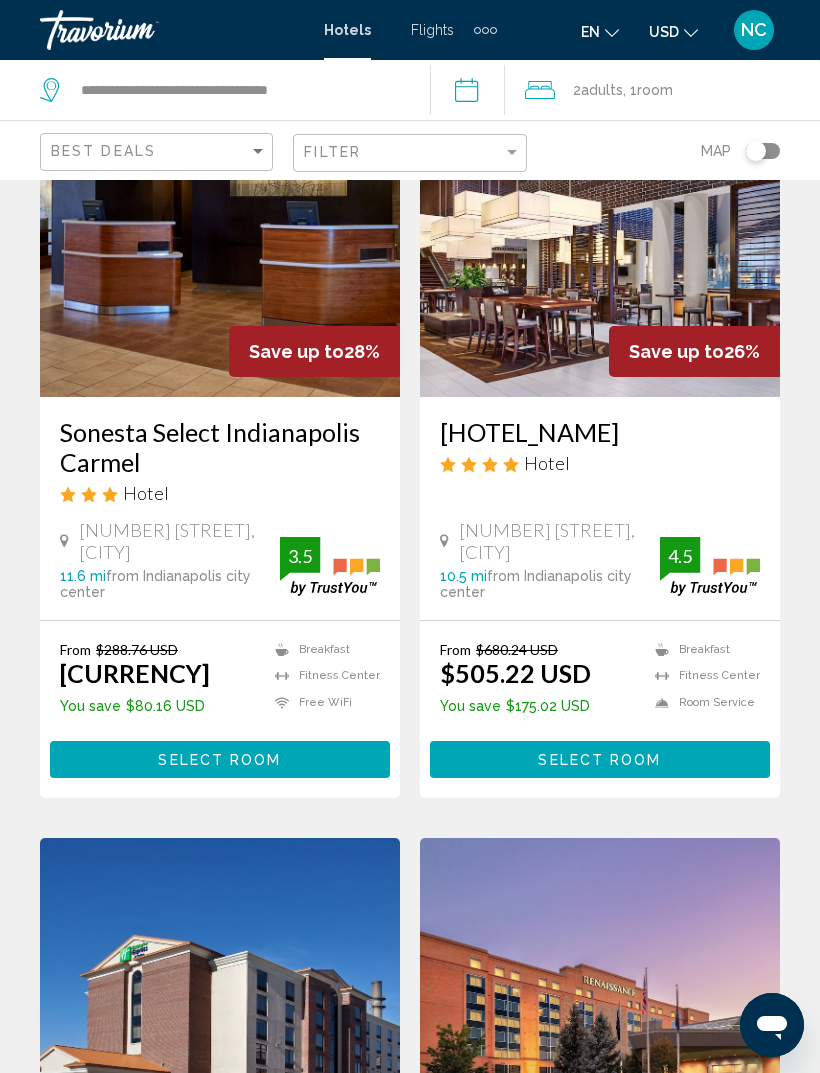scroll, scrollTop: 0, scrollLeft: 0, axis: both 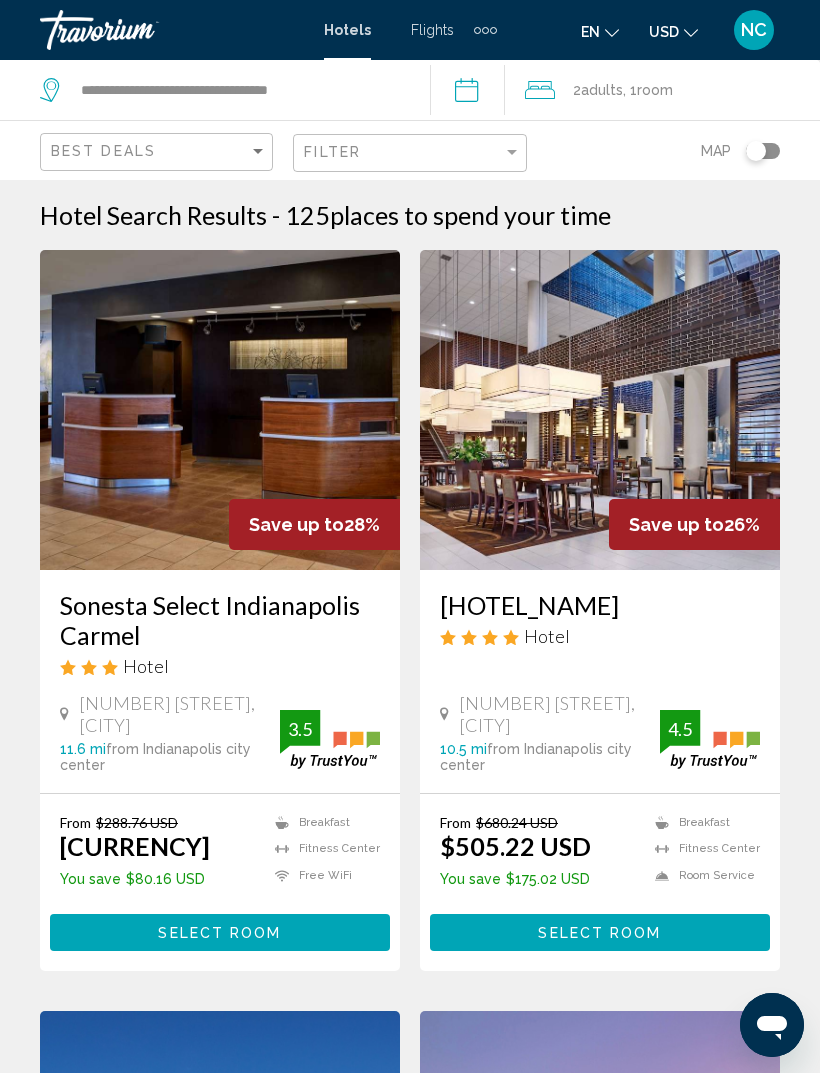 click at bounding box center (600, 410) 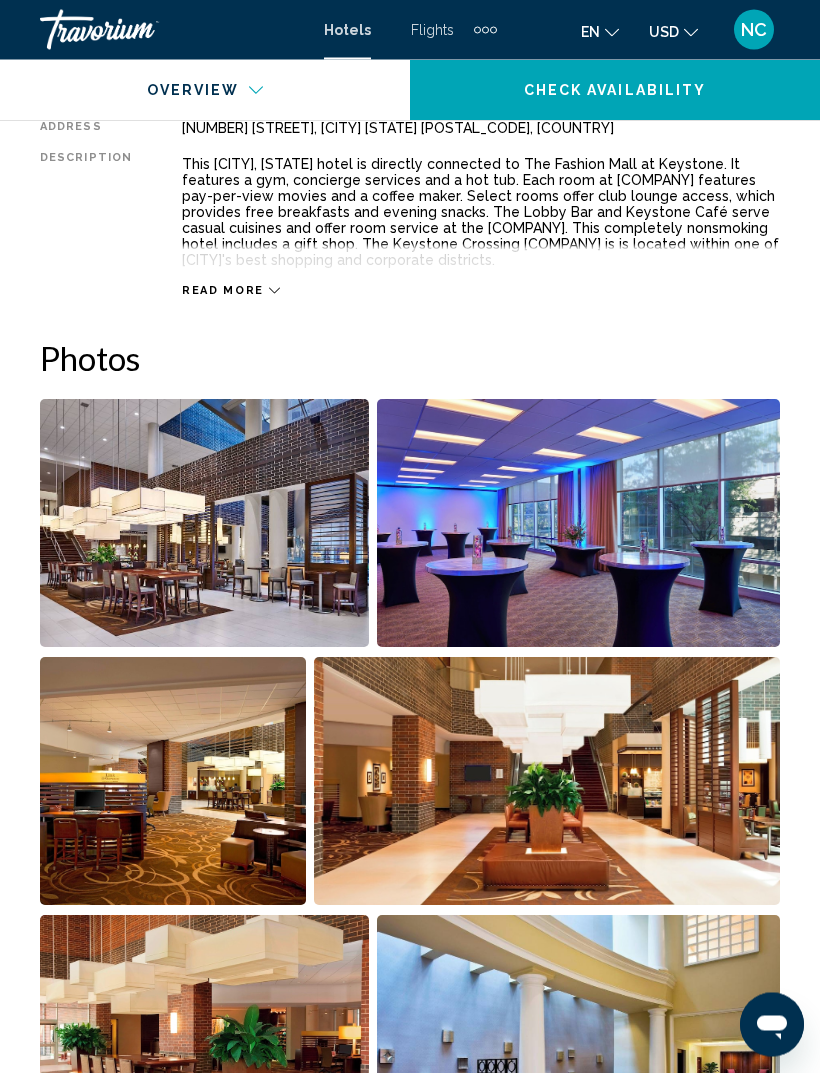 scroll, scrollTop: 1068, scrollLeft: 0, axis: vertical 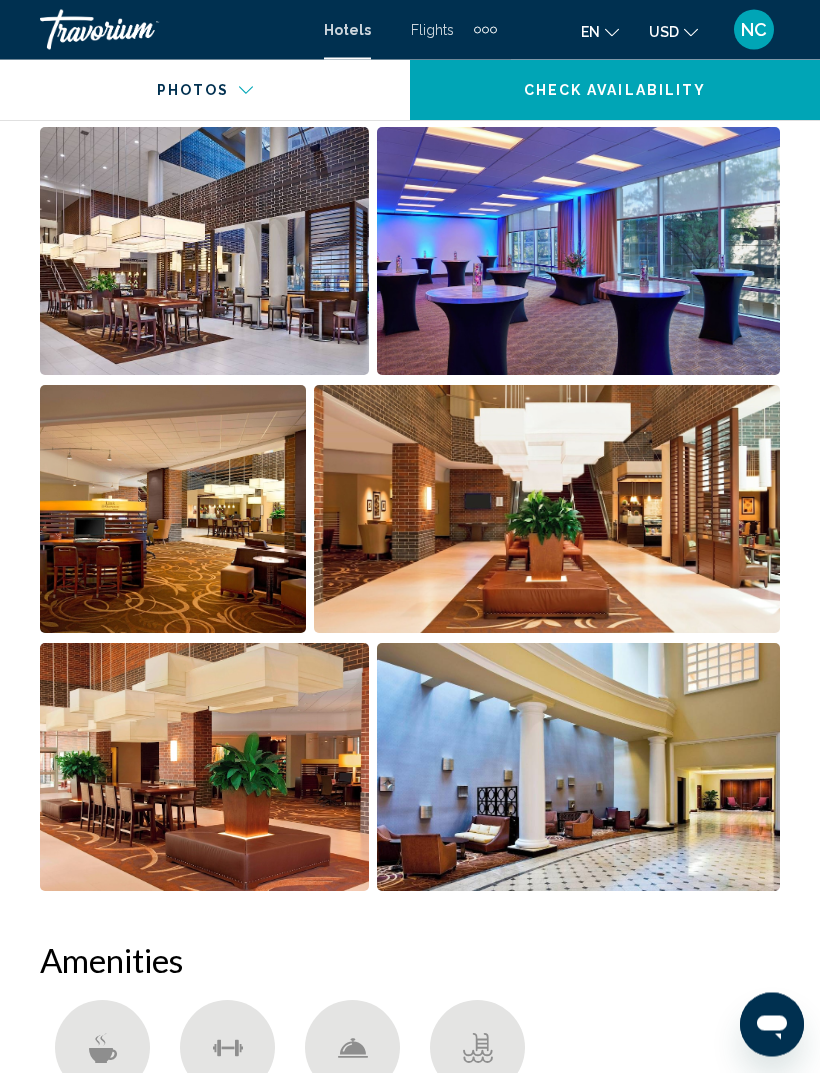 click at bounding box center [173, 510] 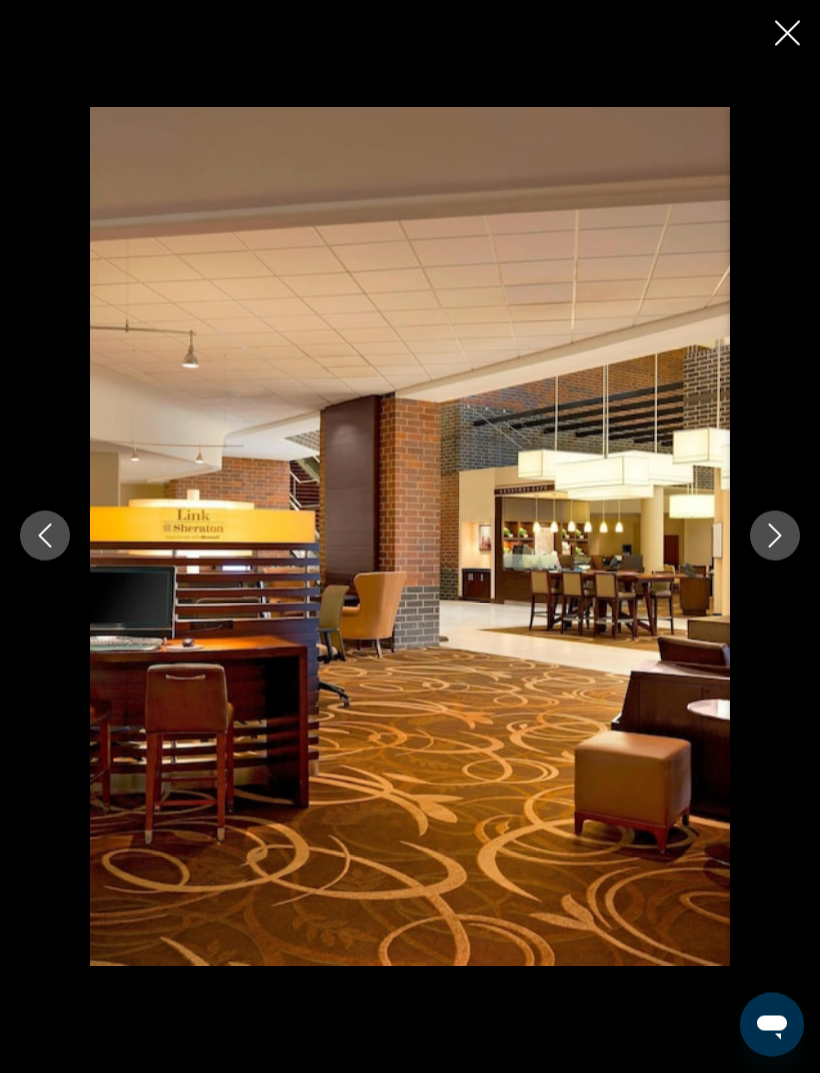 scroll, scrollTop: 1287, scrollLeft: 0, axis: vertical 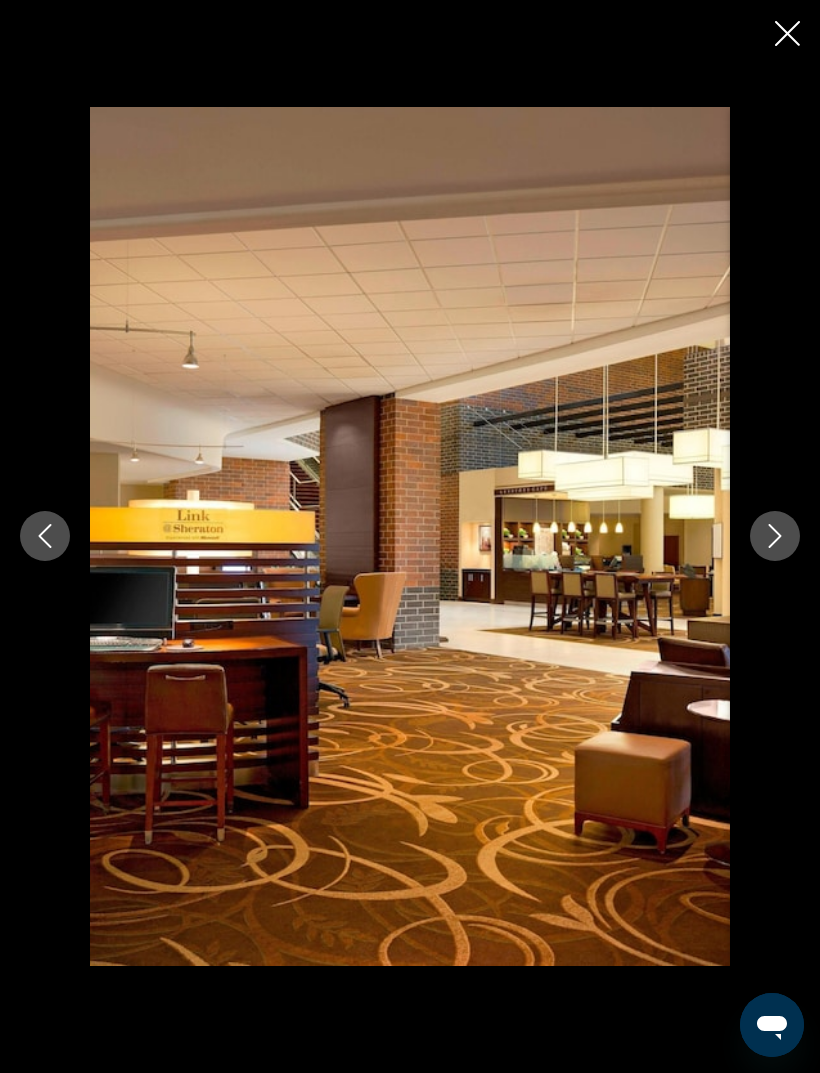 click at bounding box center (775, 536) 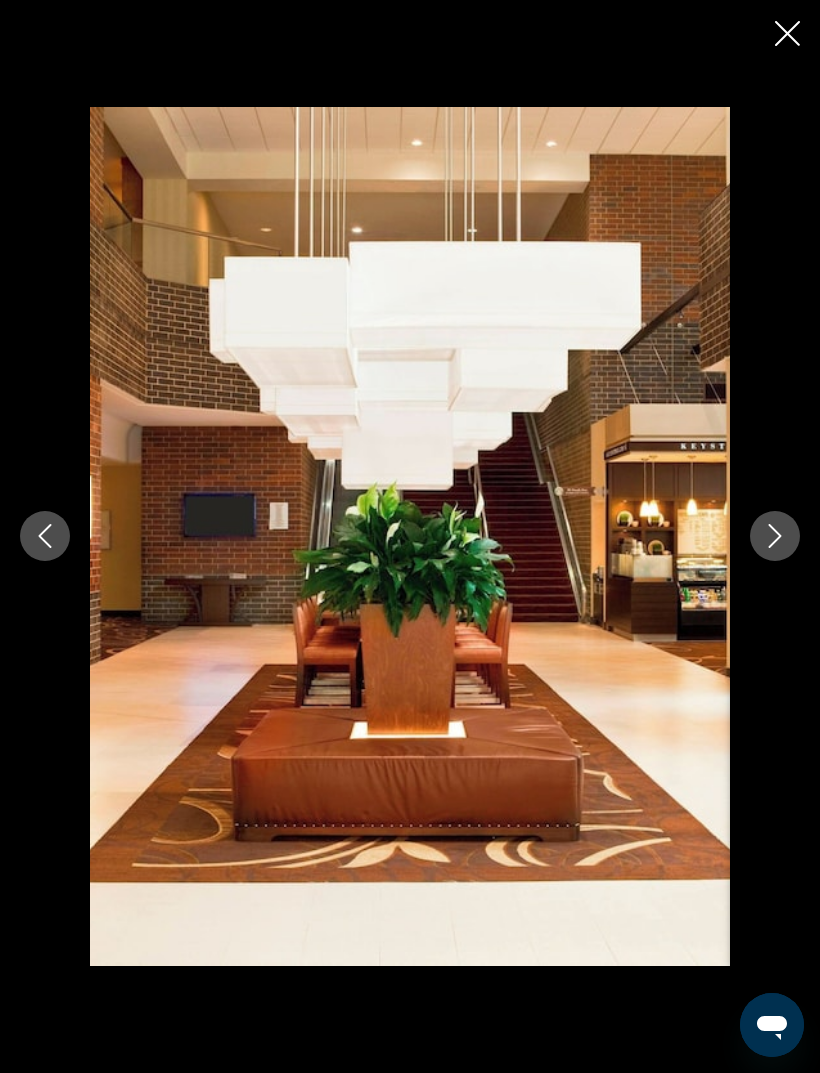 click 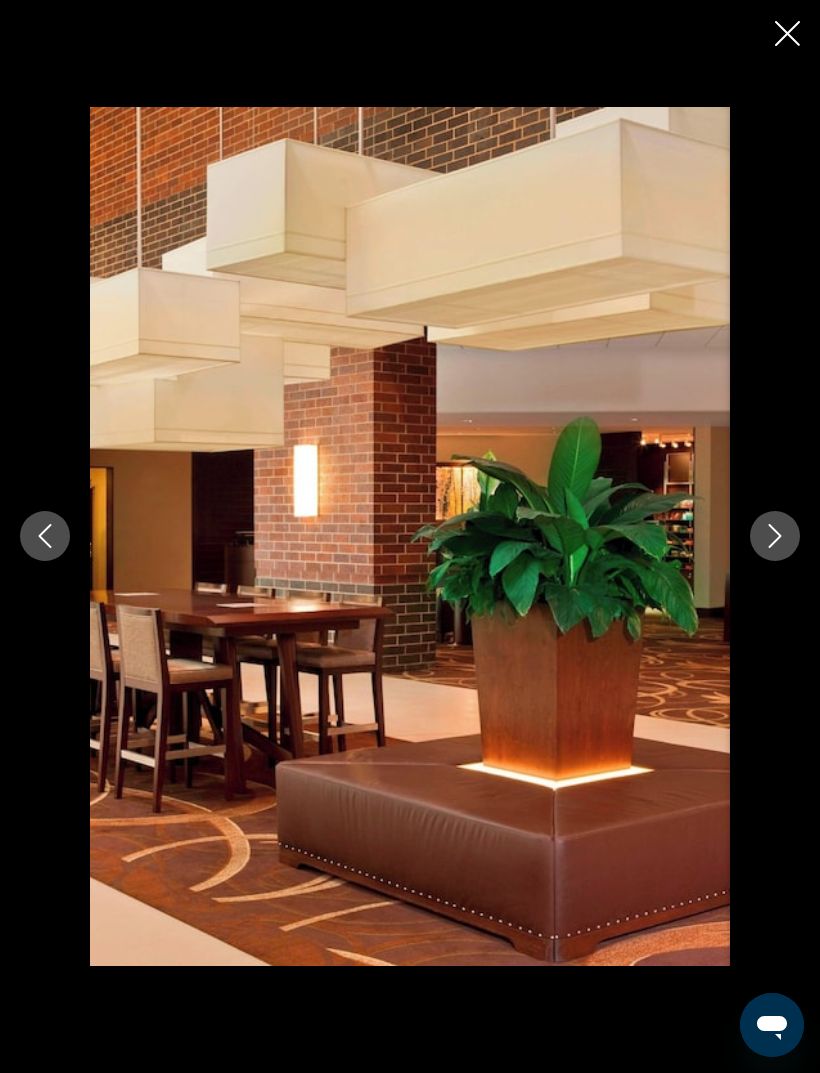 click at bounding box center (775, 536) 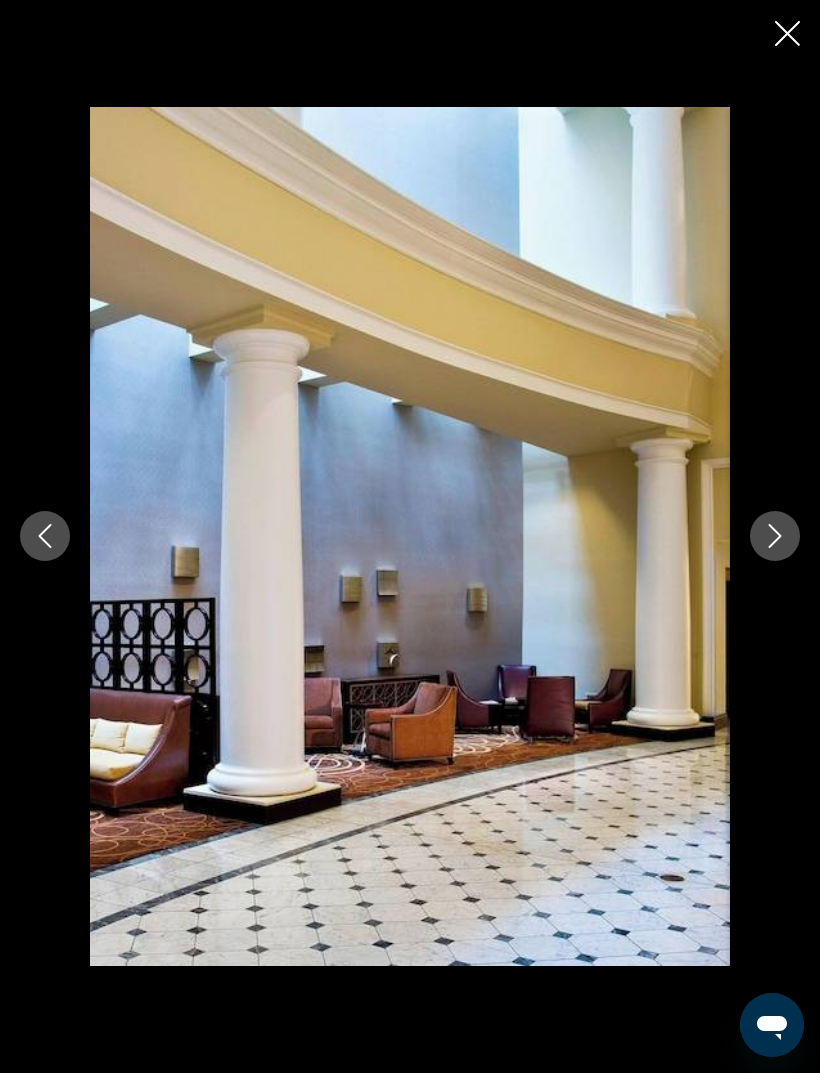 click at bounding box center [775, 536] 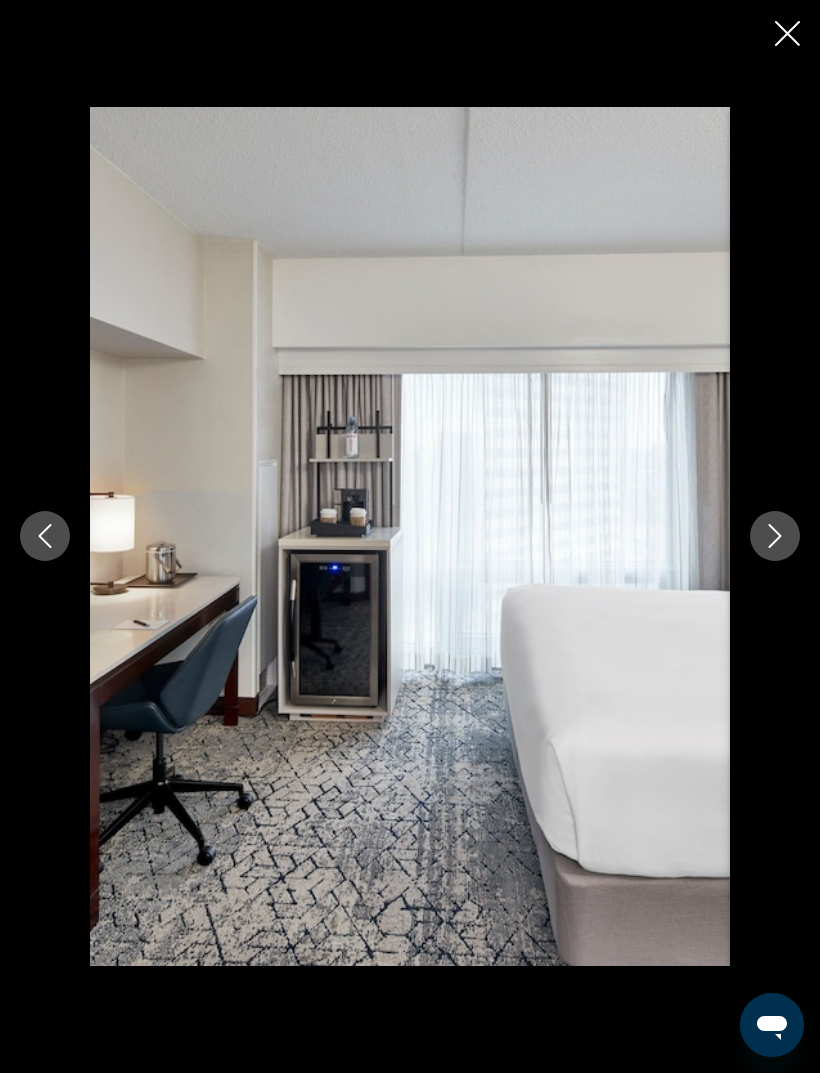 click 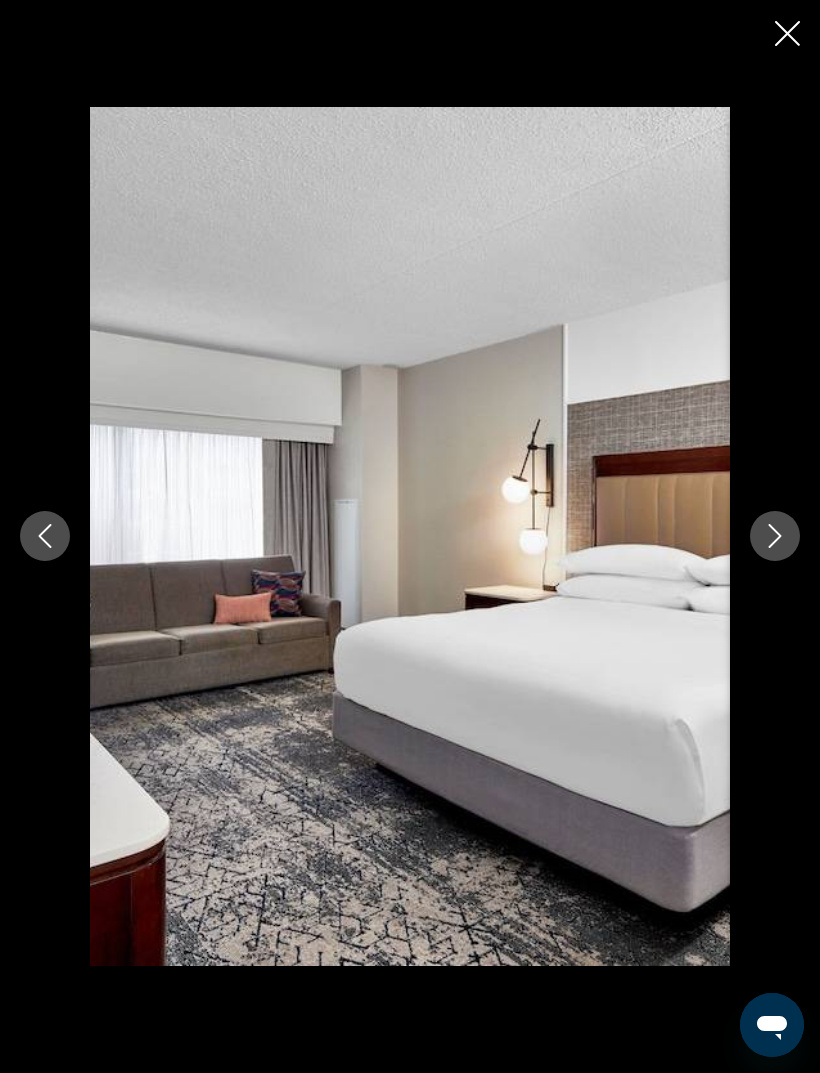 click 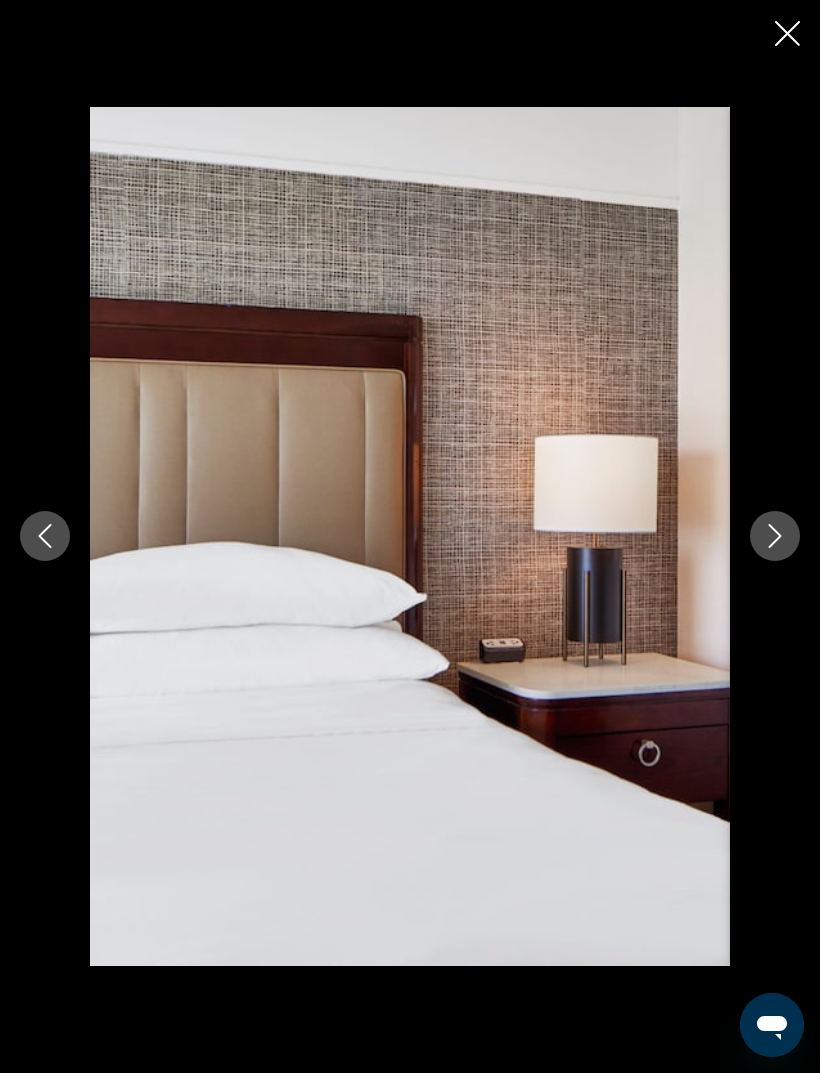 click at bounding box center [410, 536] 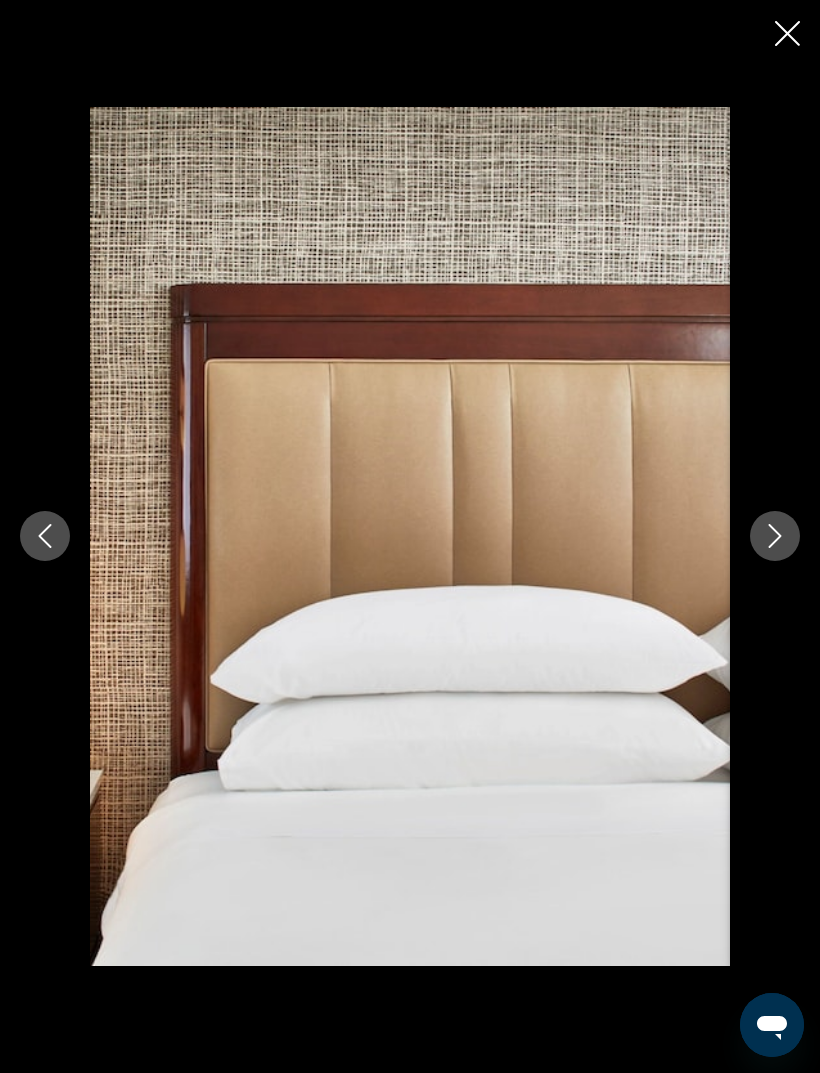 click at bounding box center [410, 536] 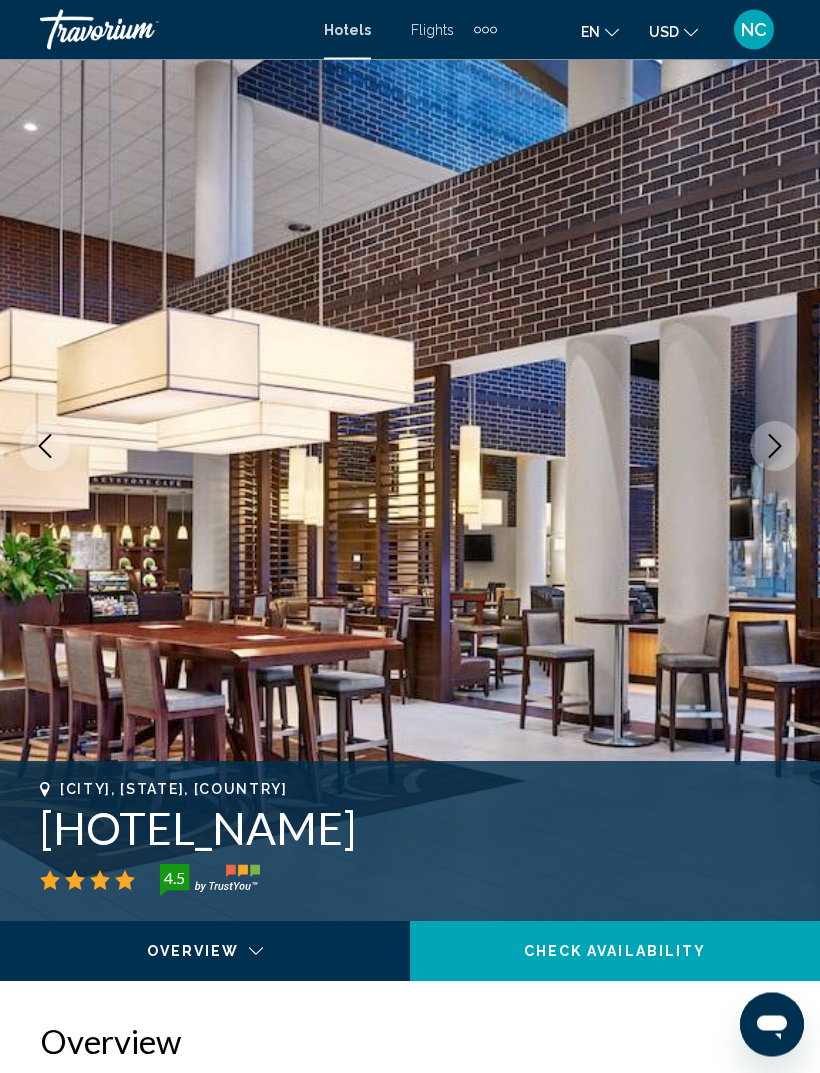 scroll, scrollTop: 0, scrollLeft: 0, axis: both 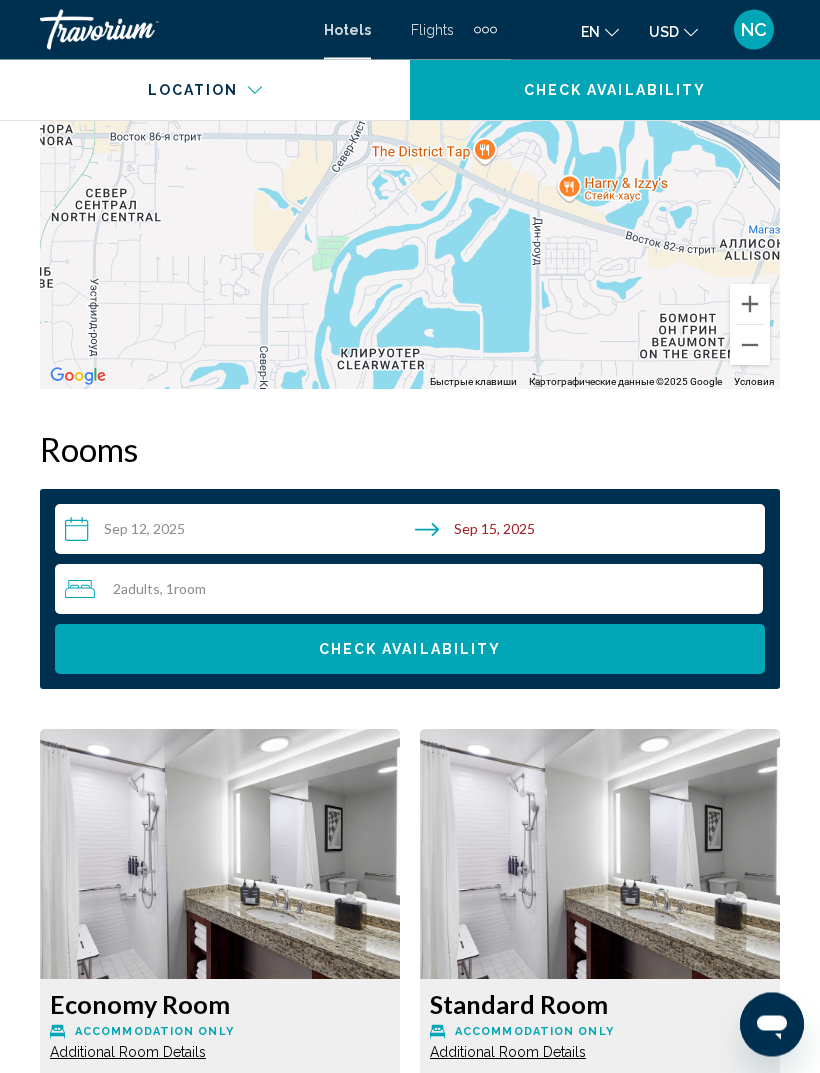 click on "**********" at bounding box center [414, 533] 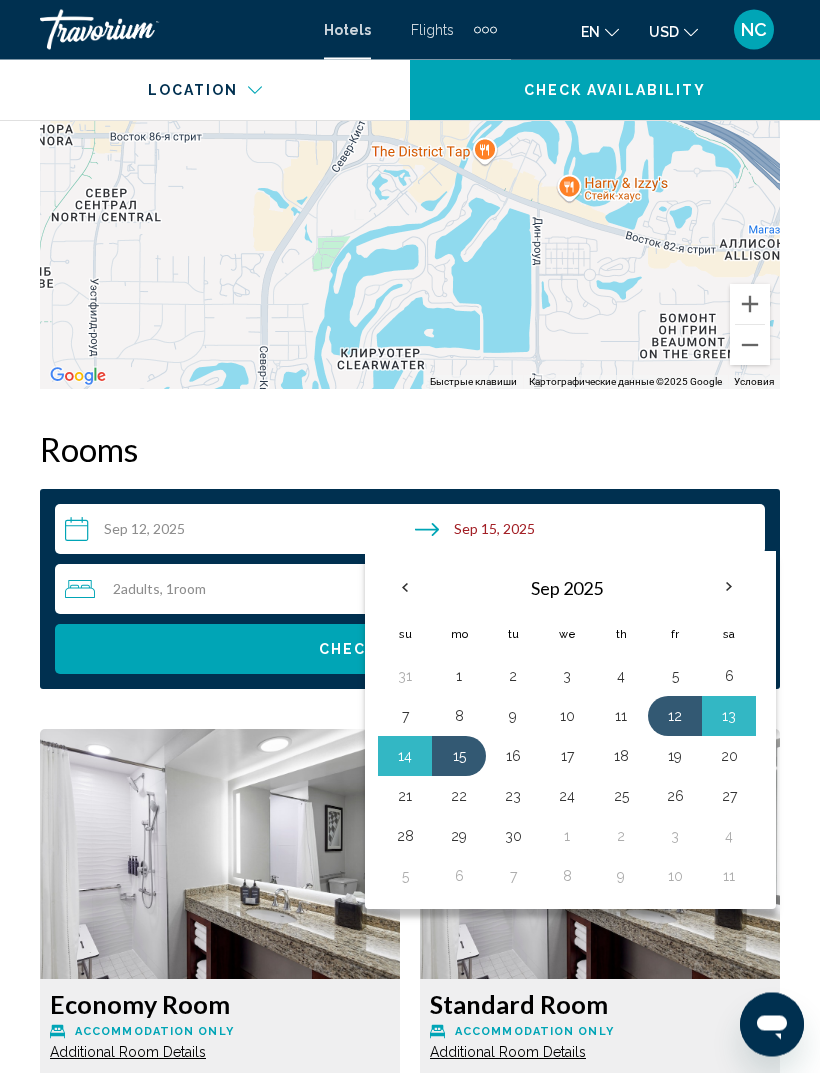 scroll, scrollTop: 2803, scrollLeft: 0, axis: vertical 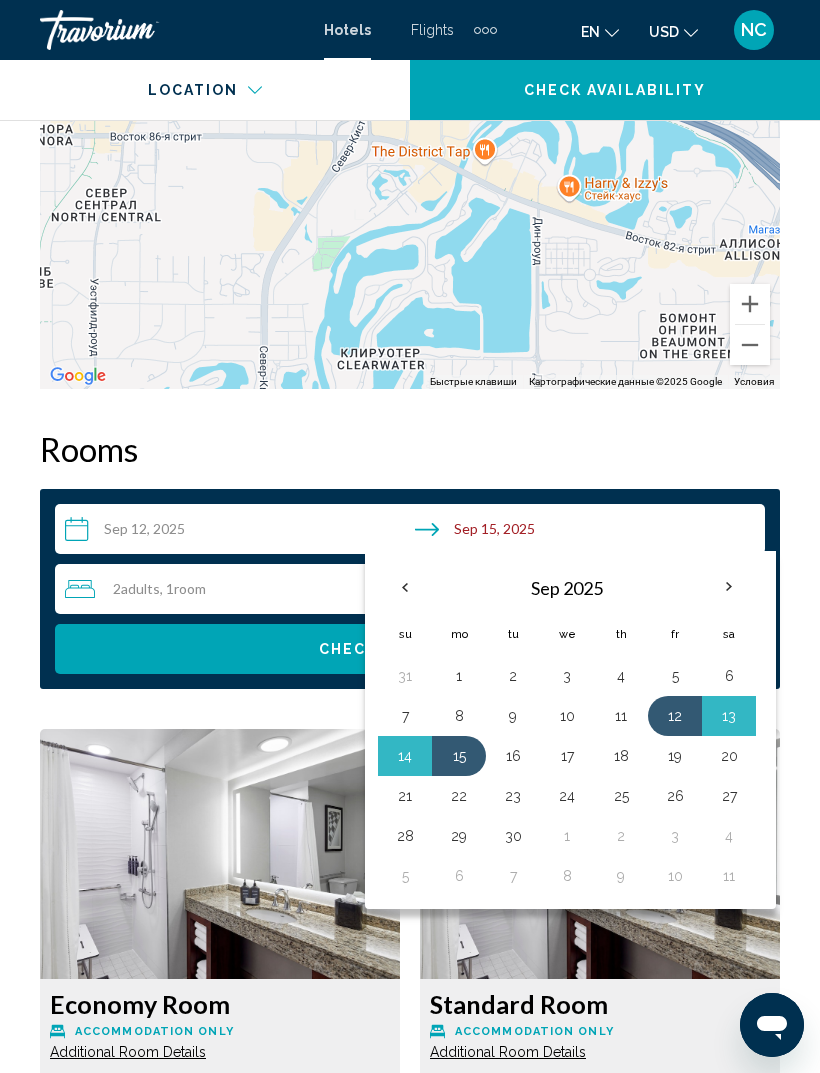 click at bounding box center (405, 587) 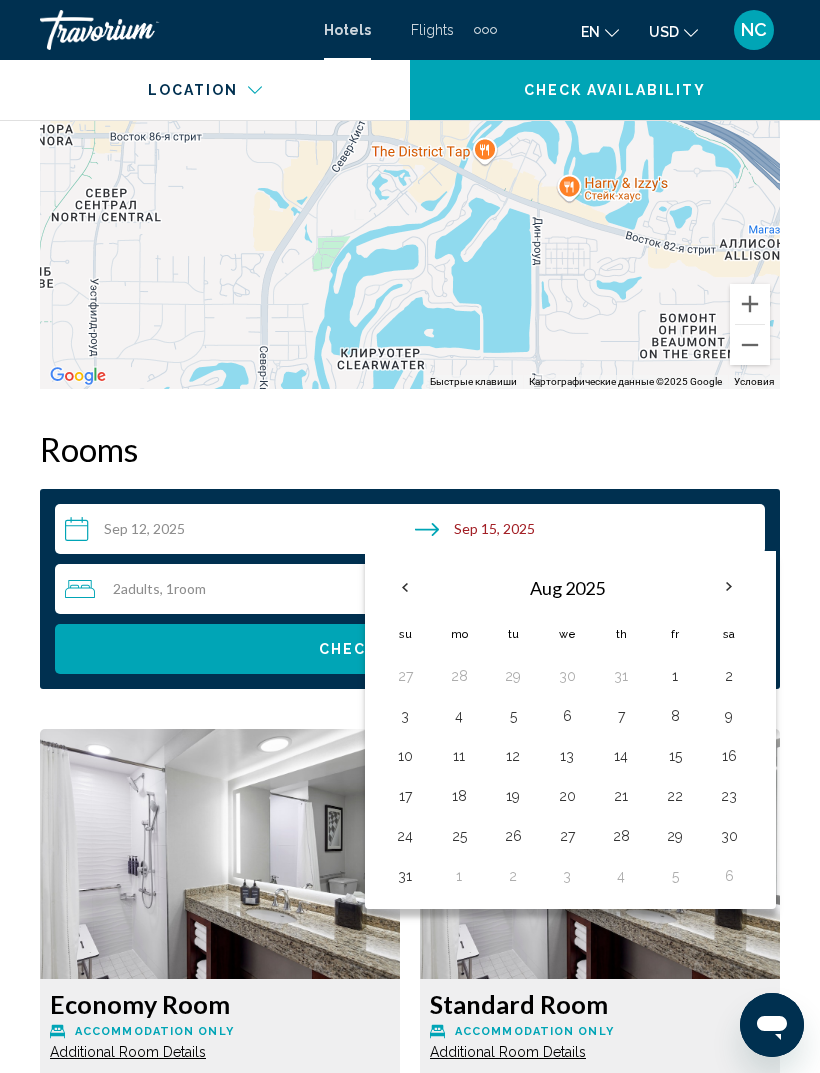 click at bounding box center (405, 587) 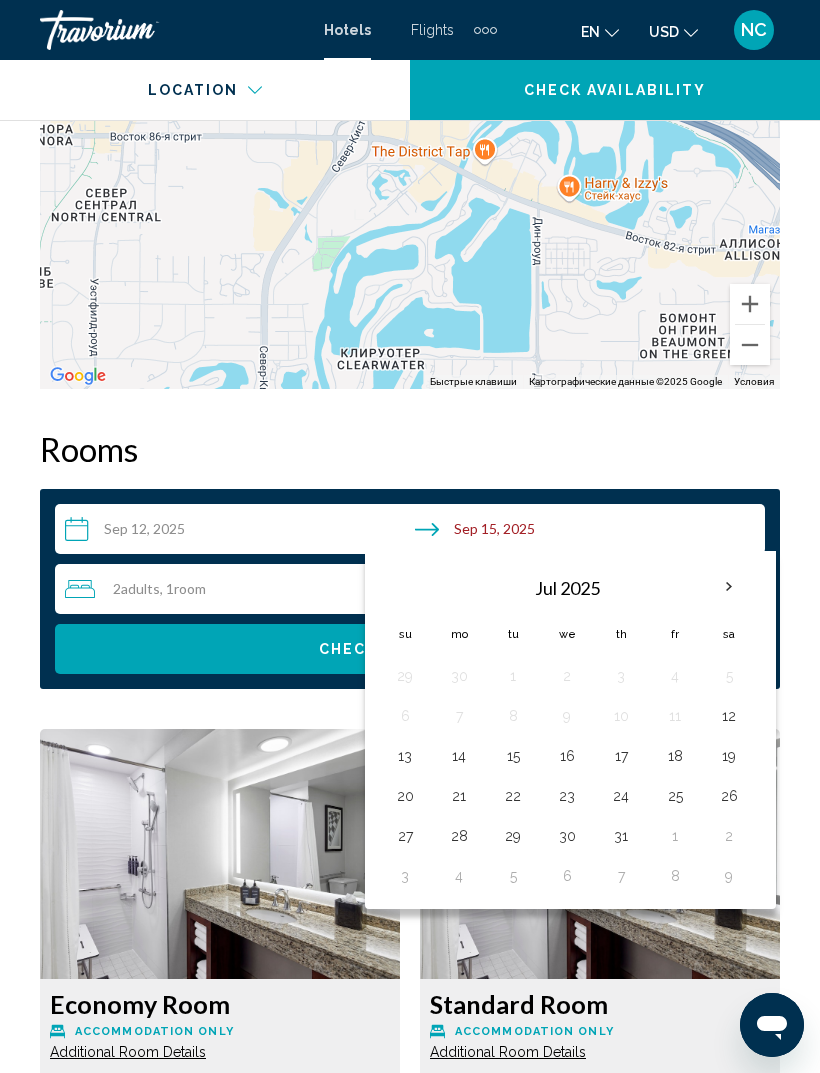 click at bounding box center [729, 587] 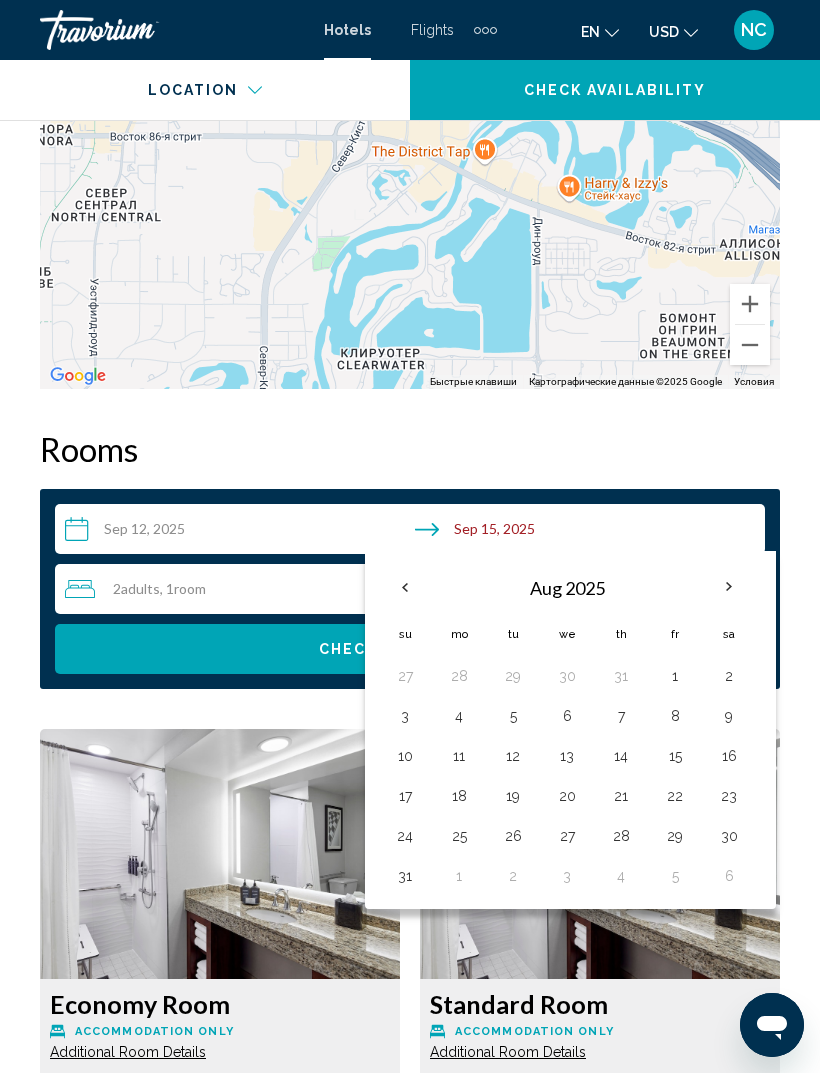 click at bounding box center [729, 587] 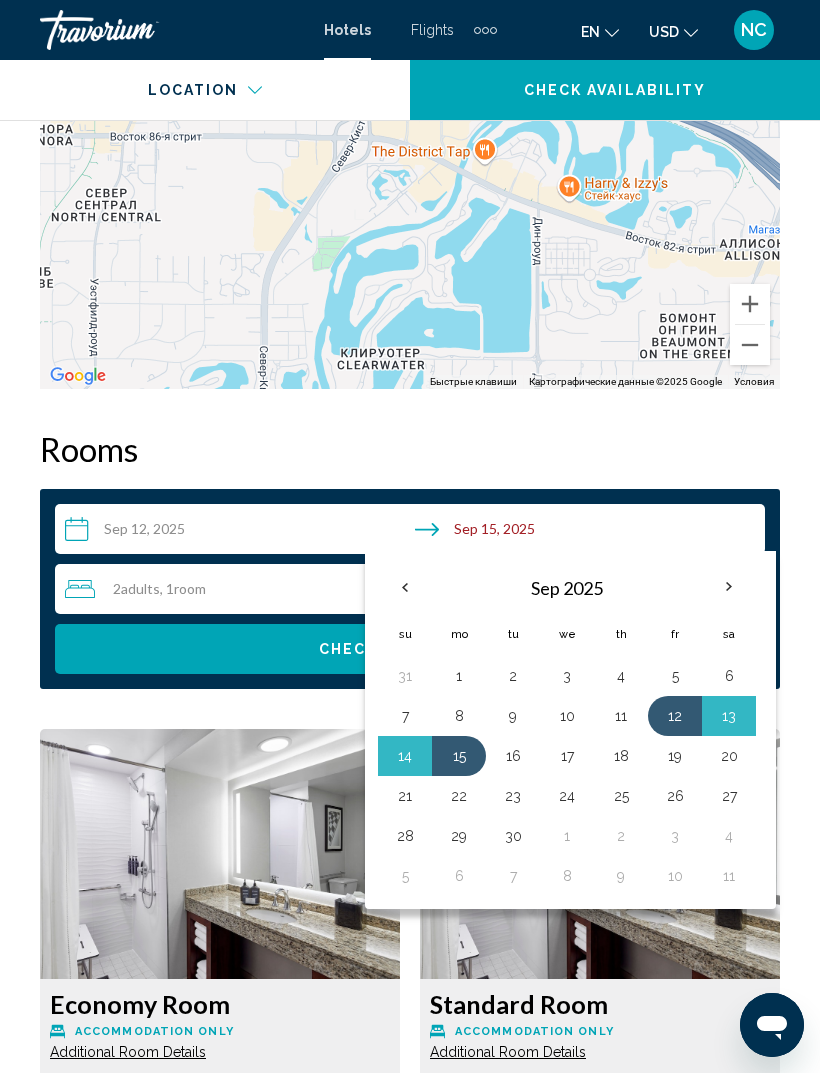 click at bounding box center [405, 587] 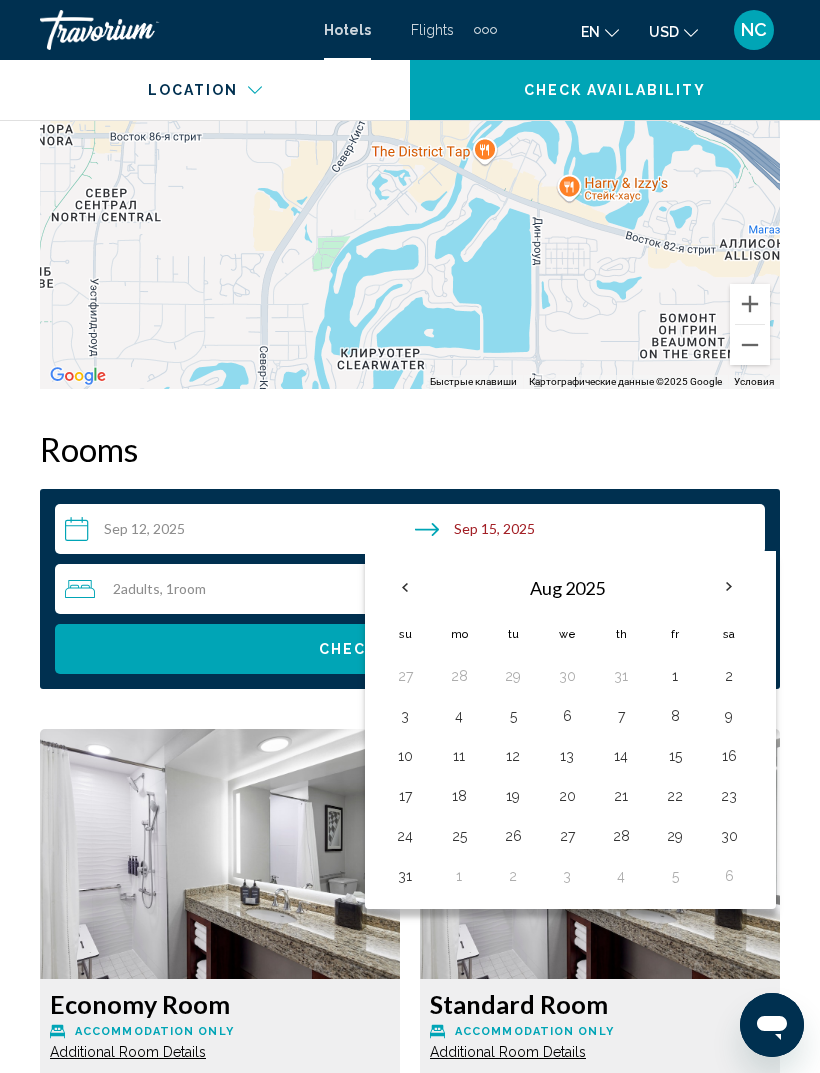 click on "1" at bounding box center [675, 676] 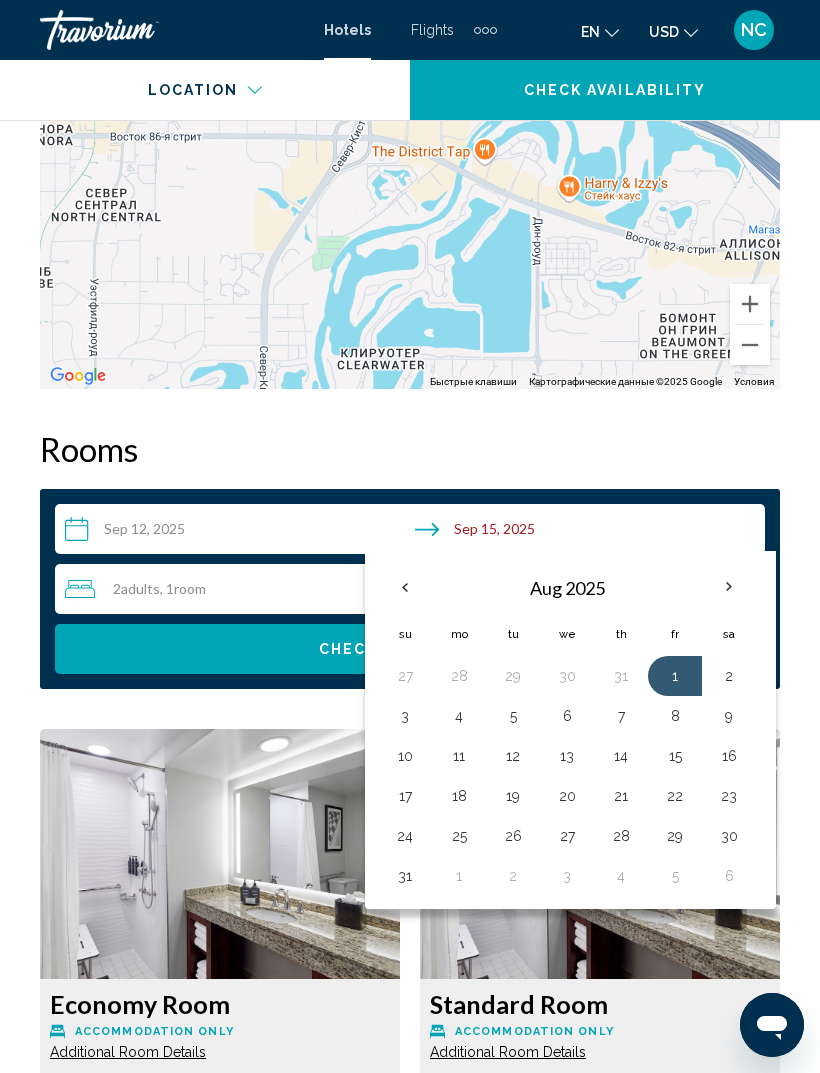 click on "2" at bounding box center (729, 676) 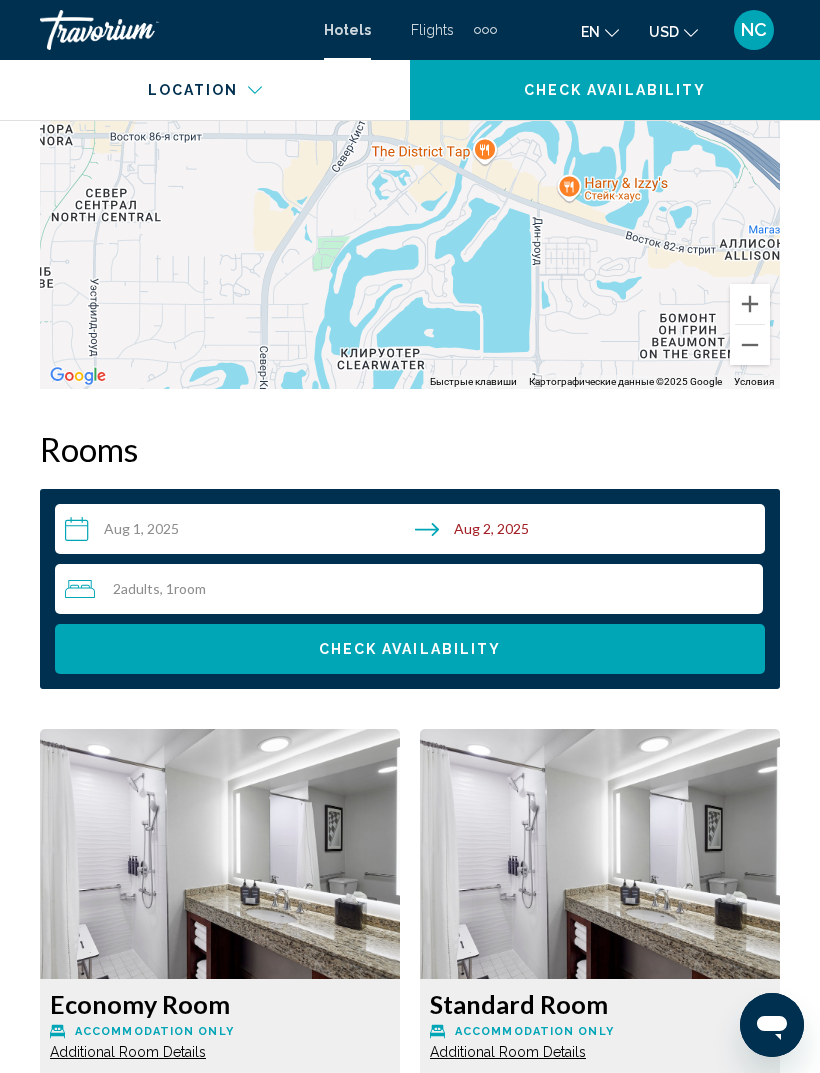 click on "**********" at bounding box center (414, 532) 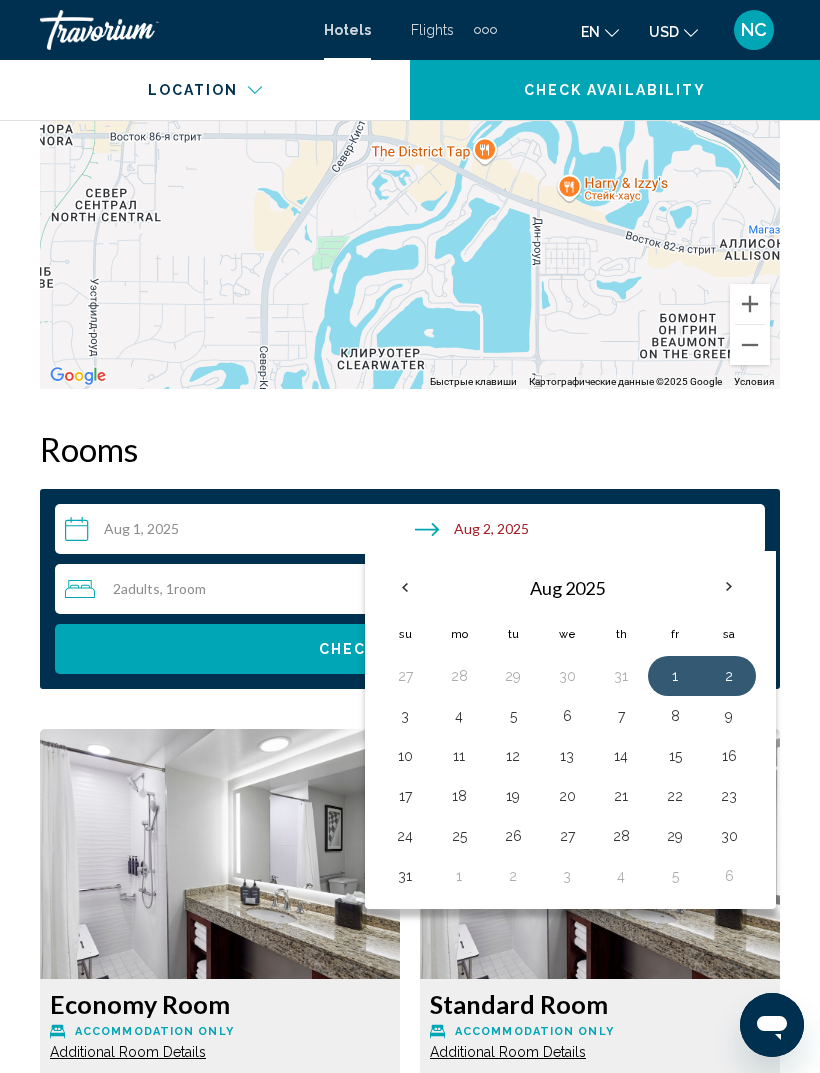 click on "4" at bounding box center (459, 716) 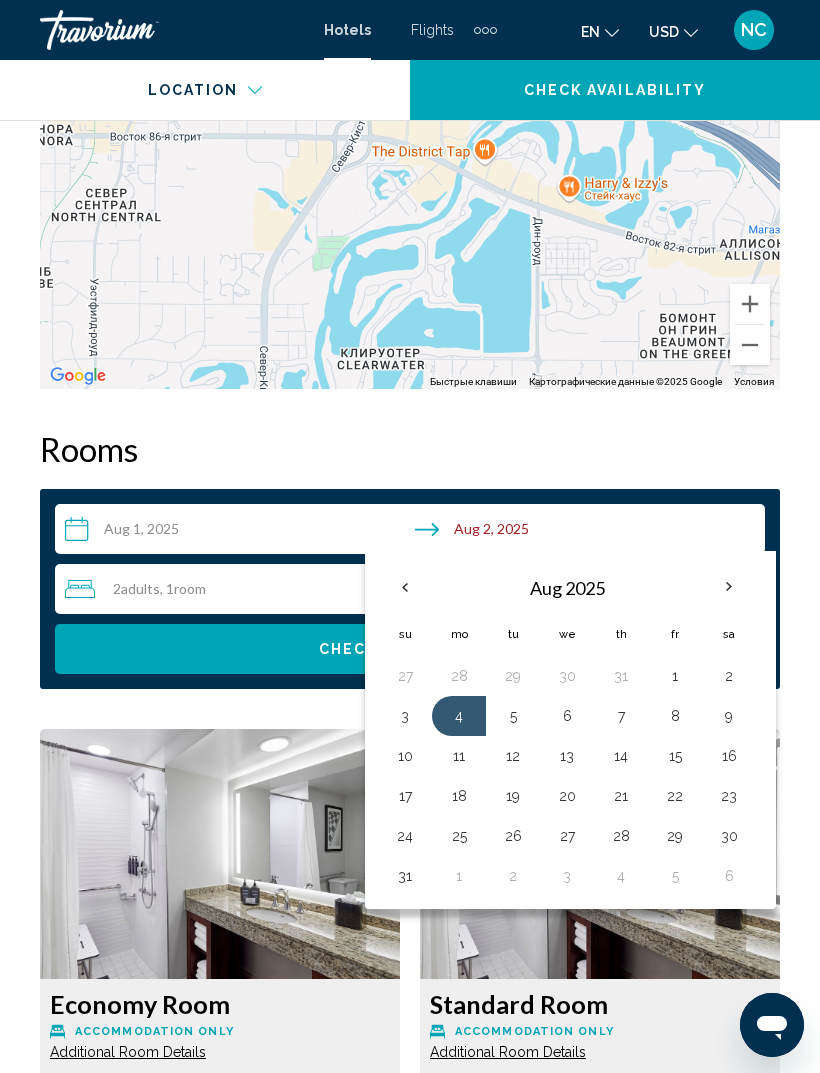 click on "Rooms" at bounding box center (410, 449) 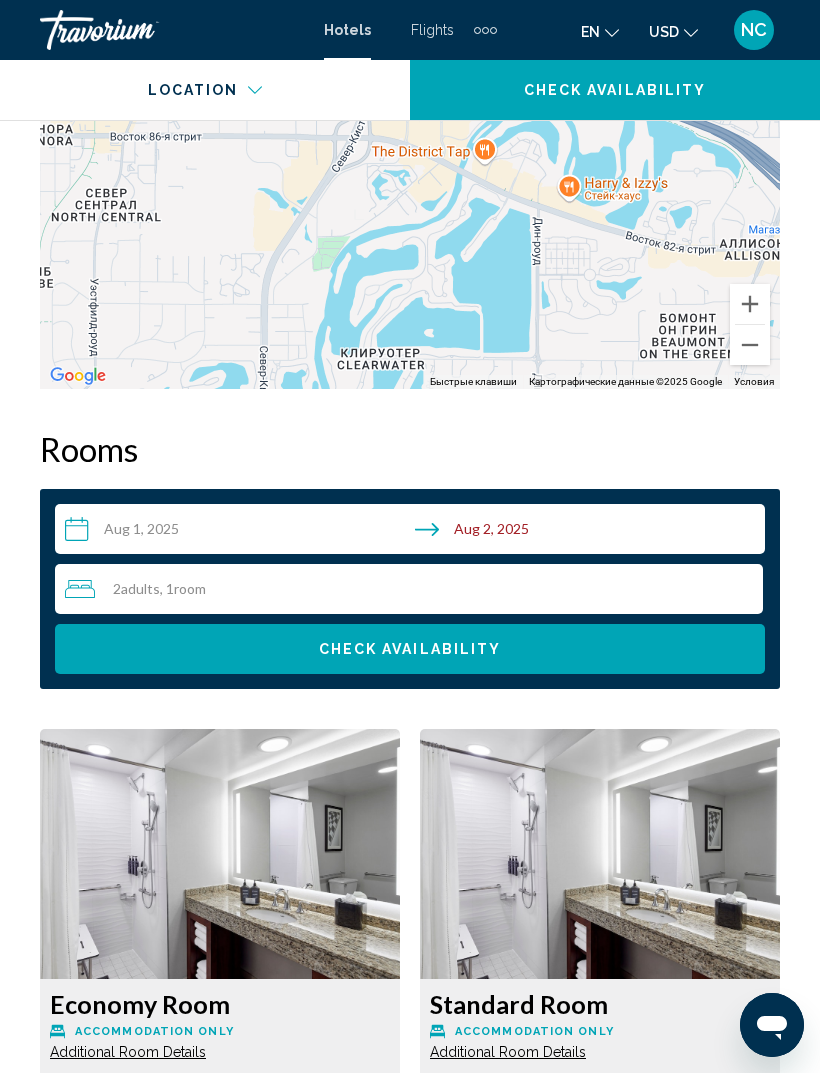click on "**********" at bounding box center (414, 532) 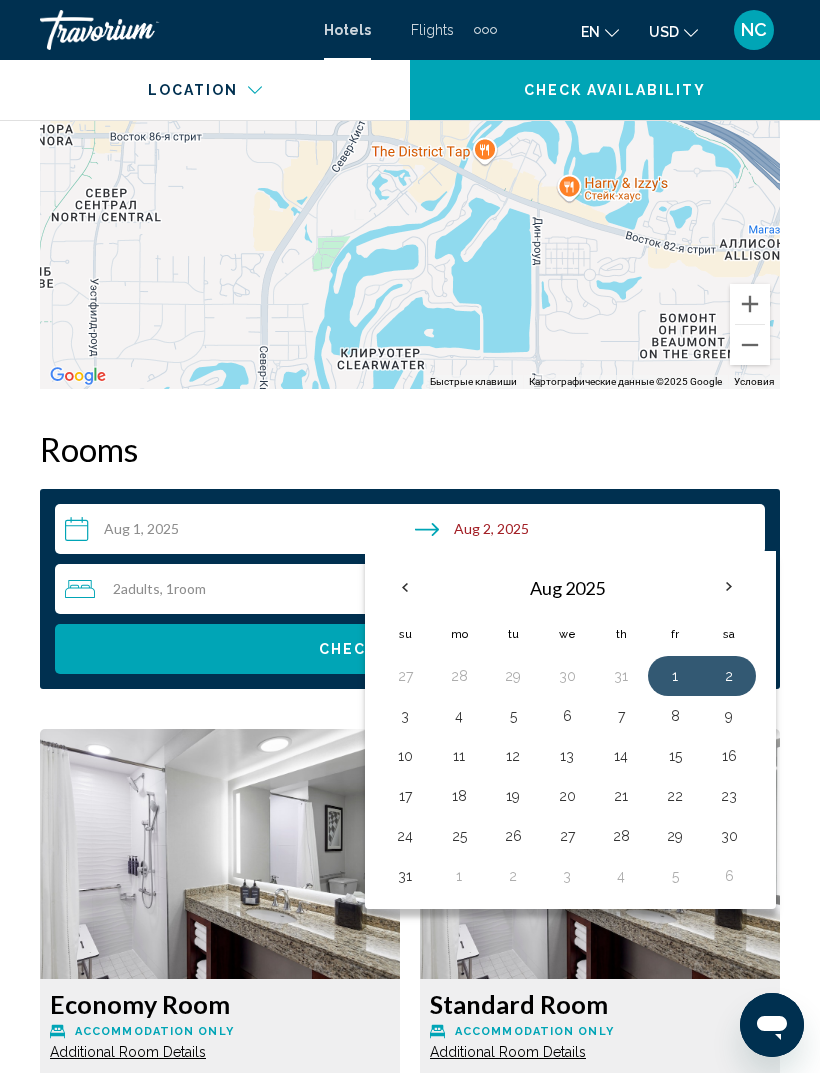 click on "2" at bounding box center [729, 676] 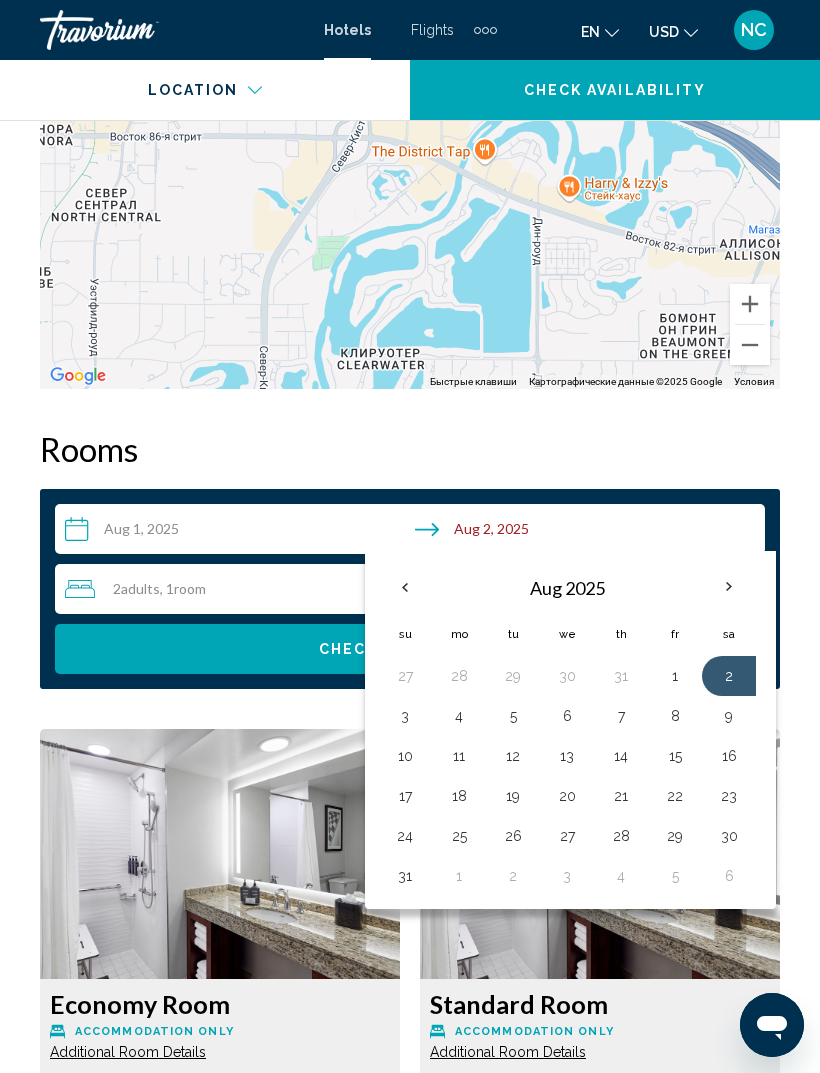 click on "1" at bounding box center [675, 676] 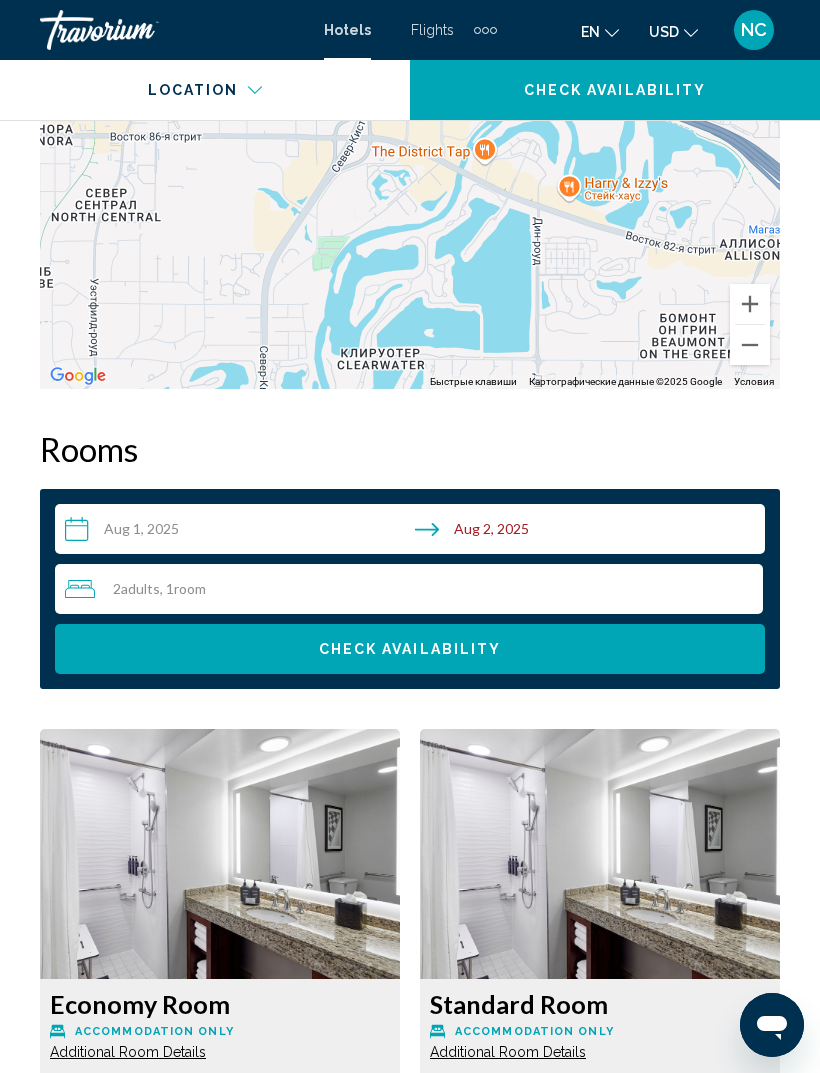 click on "**********" at bounding box center [414, 532] 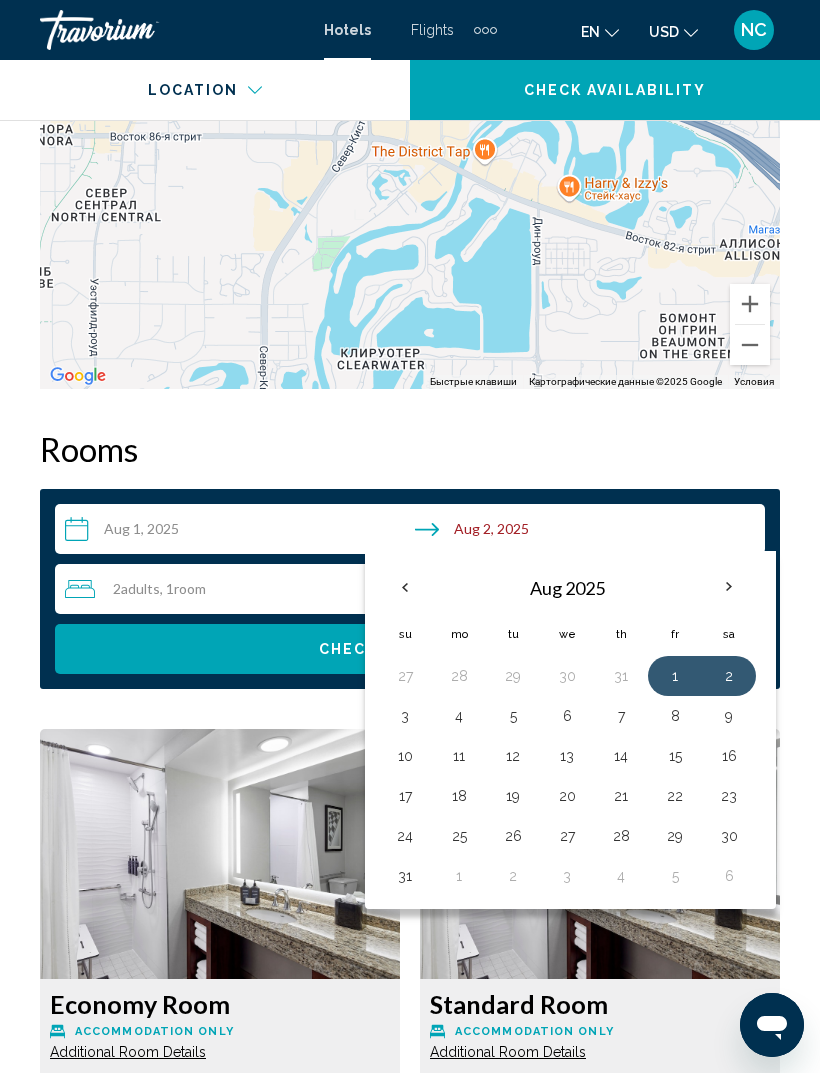 click on "2" at bounding box center [729, 676] 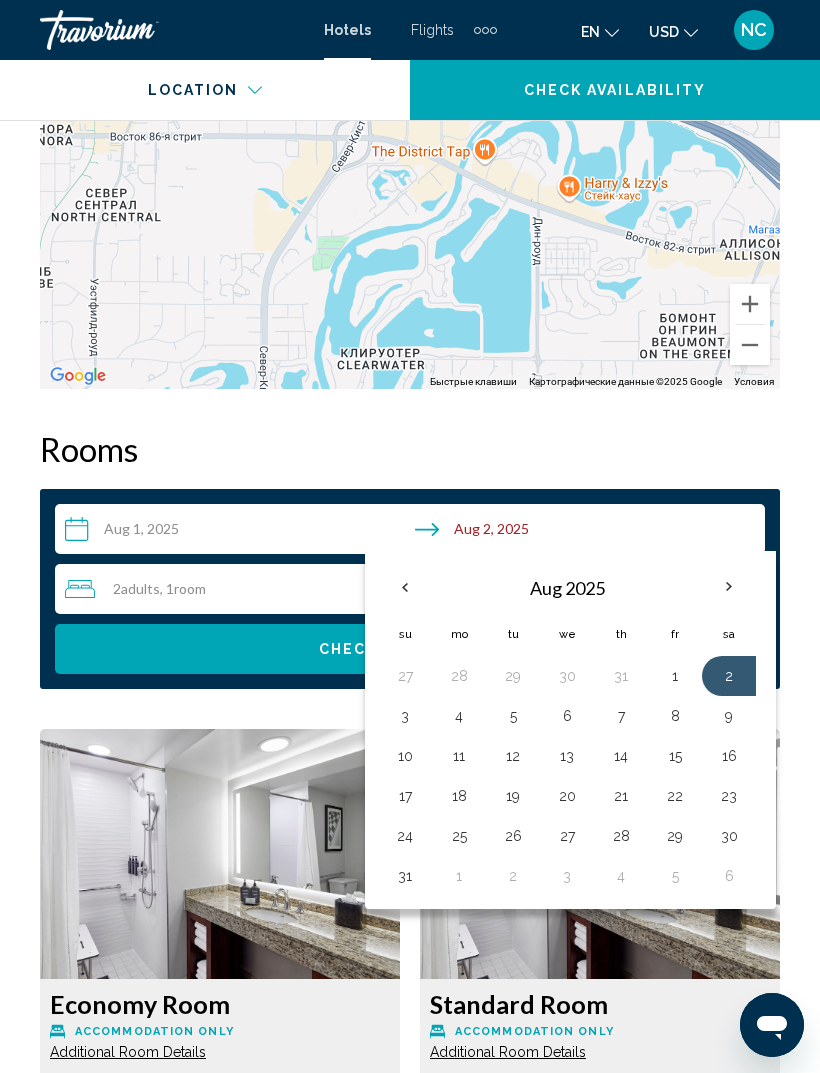 click on "4" at bounding box center [459, 716] 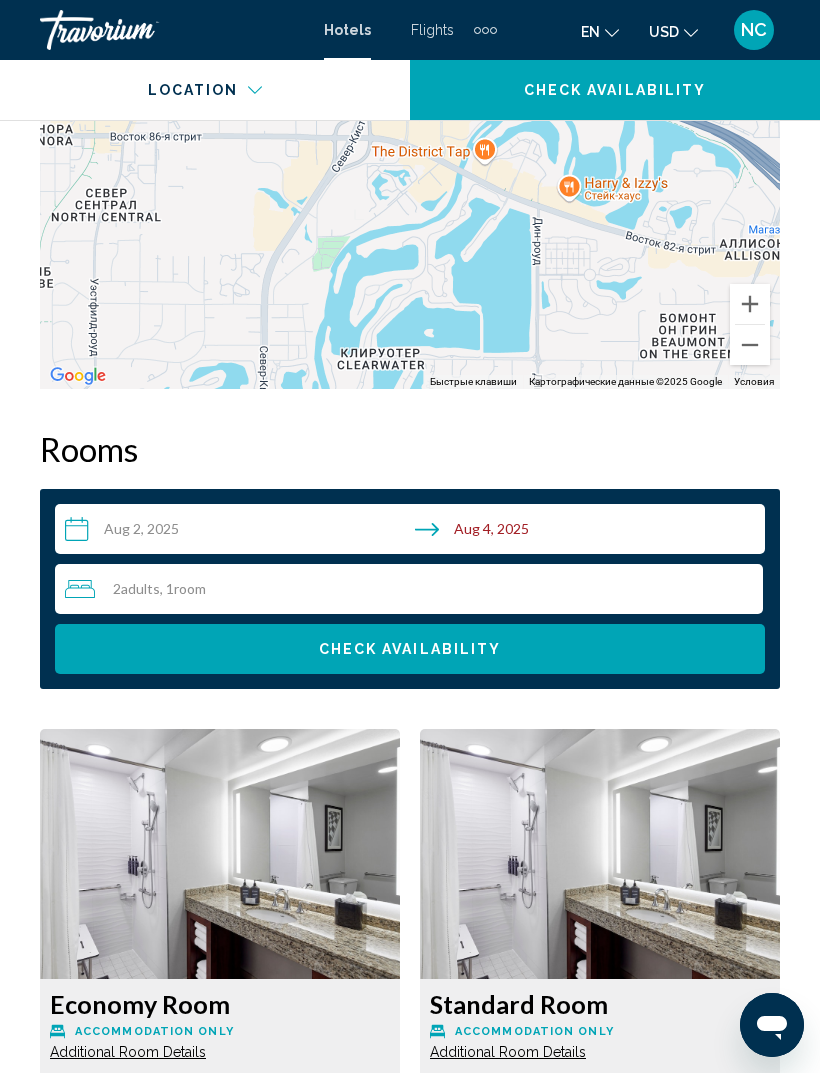 click on "**********" at bounding box center (414, 532) 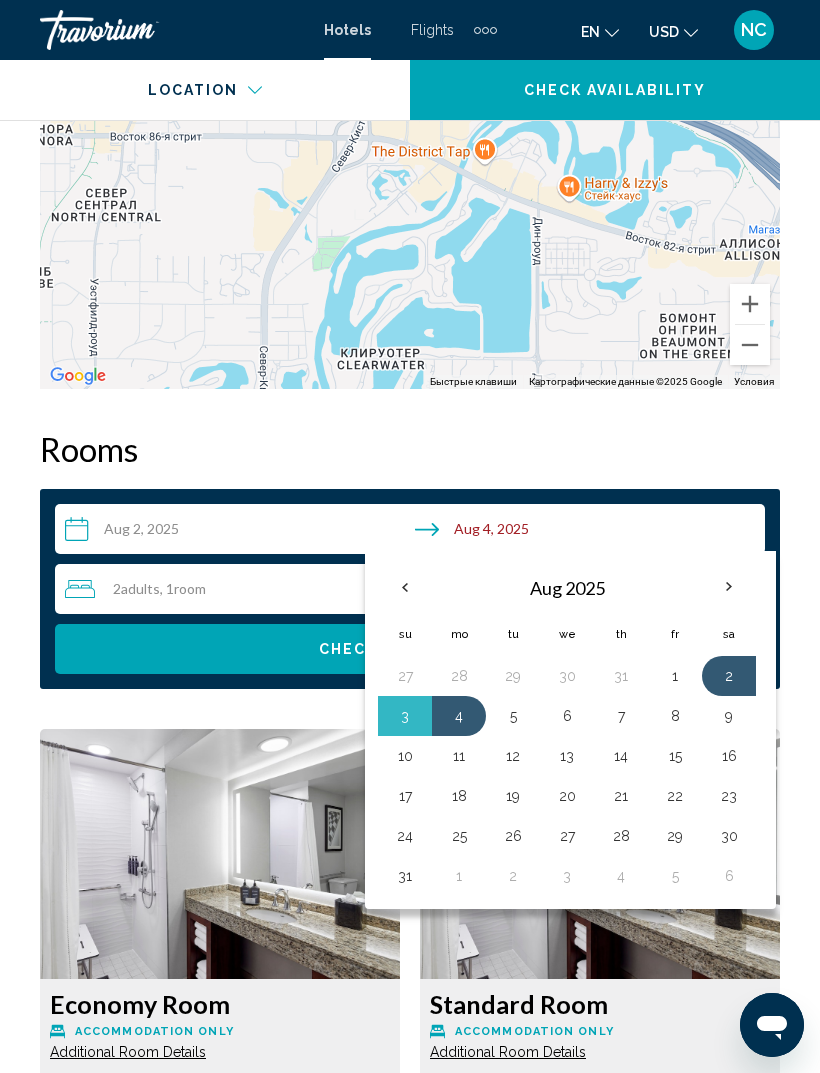 click on "1" at bounding box center [675, 676] 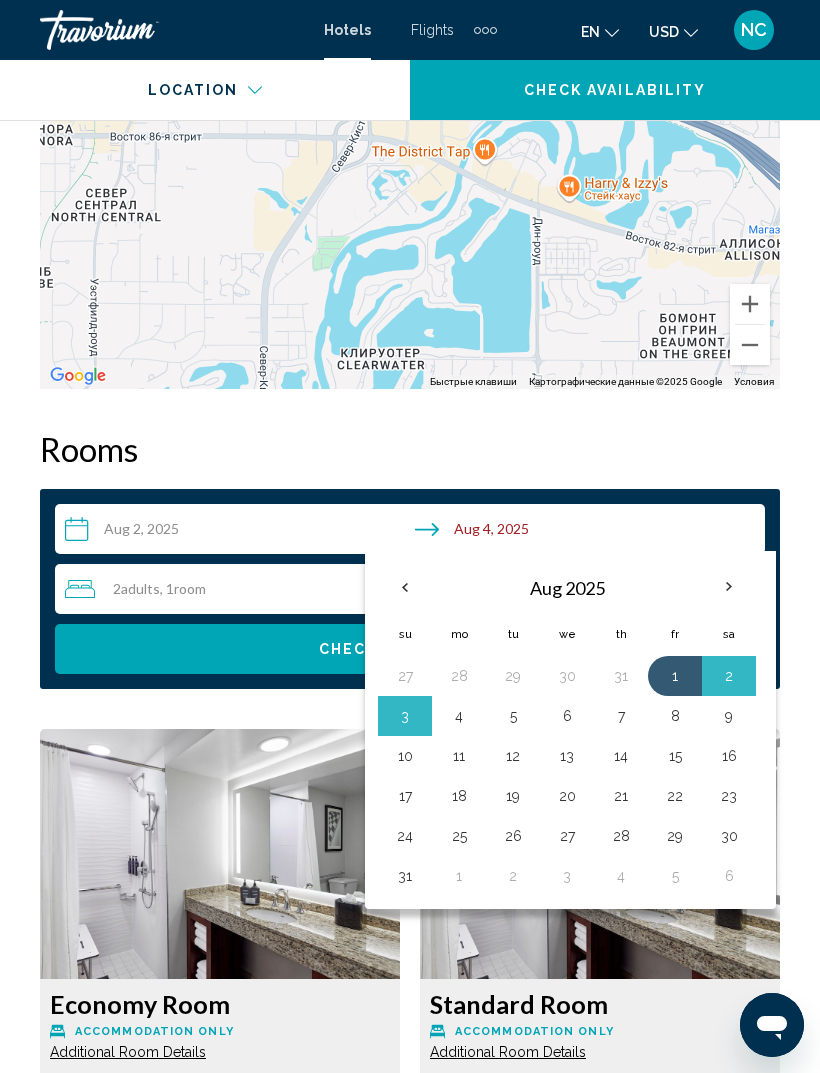 click on "Economy Room
Accommodation Only Additional Room Details Bed types are based on availability at check-in, and are not guaranteed.
Refundable
Non-refundable
Non-refundable     Retail  $[PRICE] USD  You save  $[PRICE] USD  26%  when you redeem    Member  $[PRICE] USD  $[PRICE] USD  Taxes included
You earn  1,516  Points  More rates Book now No longer available" at bounding box center [220, 1066] 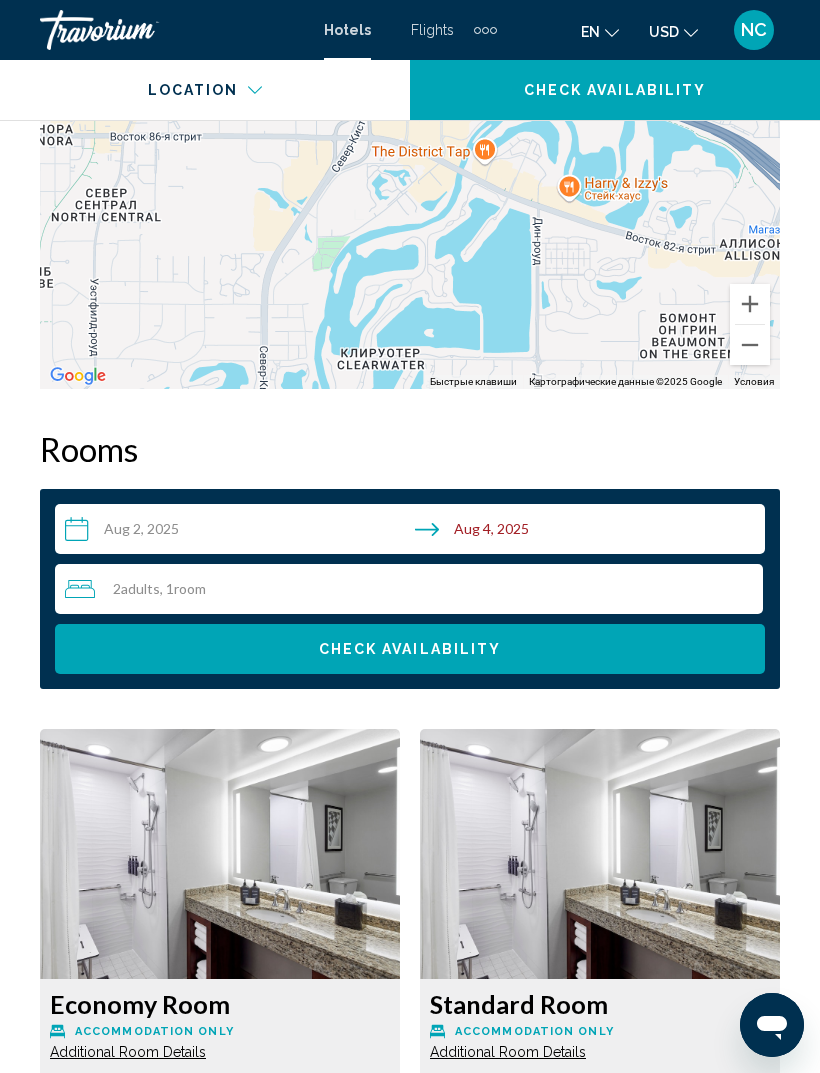 click on "**********" at bounding box center [414, 532] 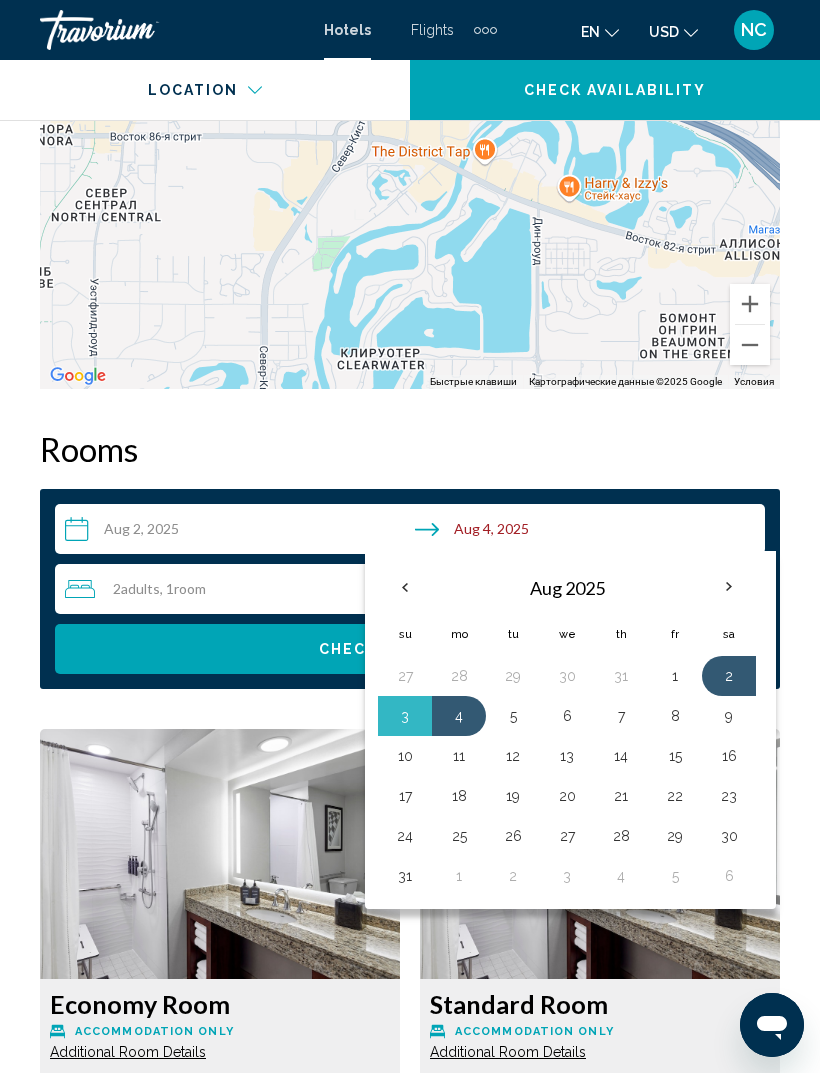 click on "1" at bounding box center [675, 676] 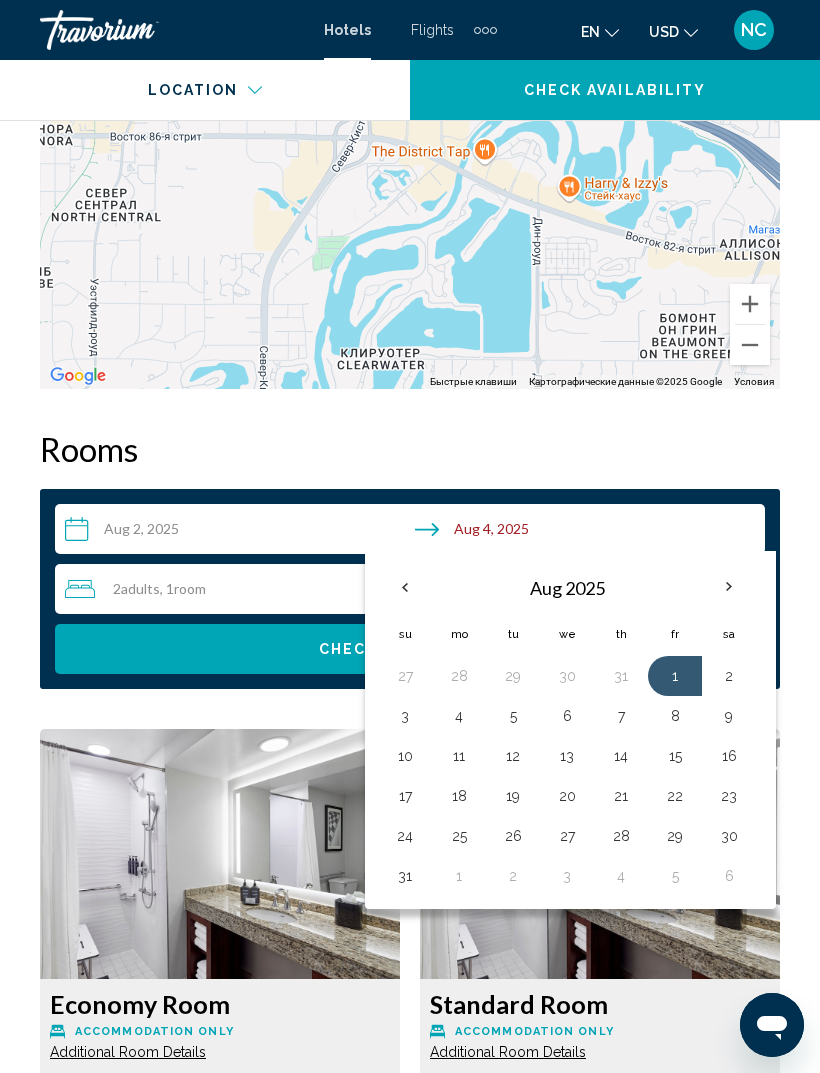 click on "1" at bounding box center (675, 676) 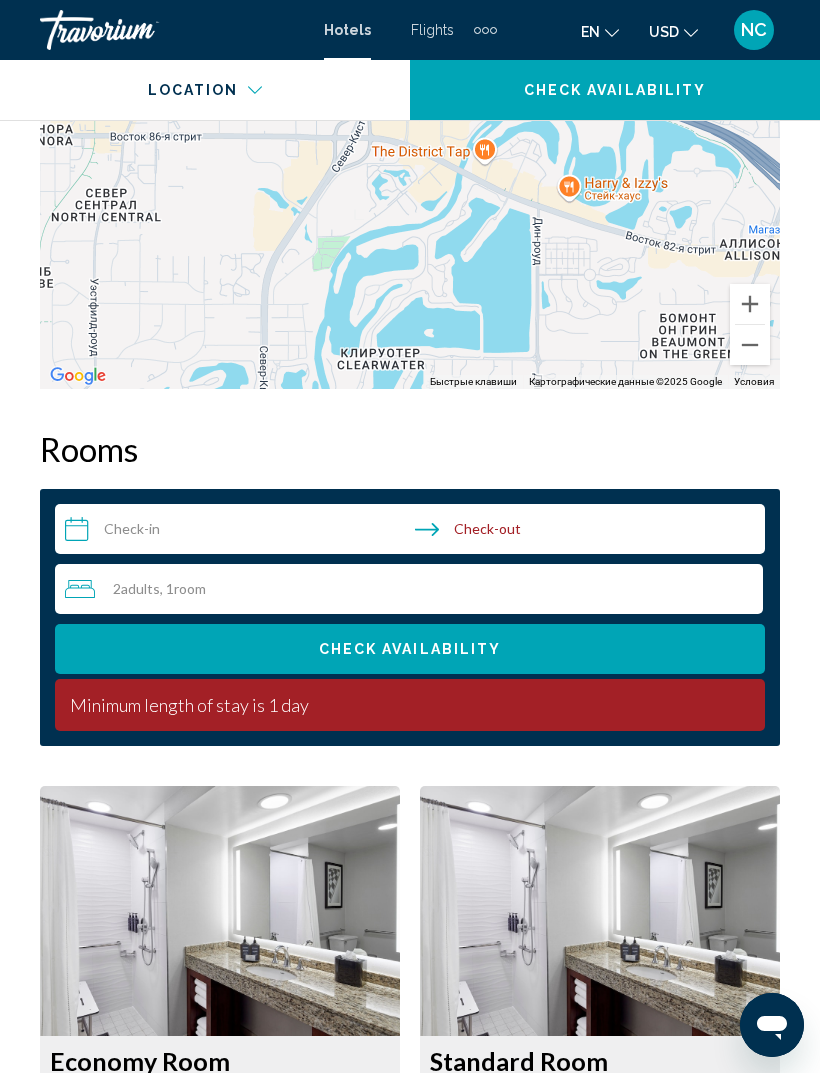 click on "Rooms" at bounding box center (410, 449) 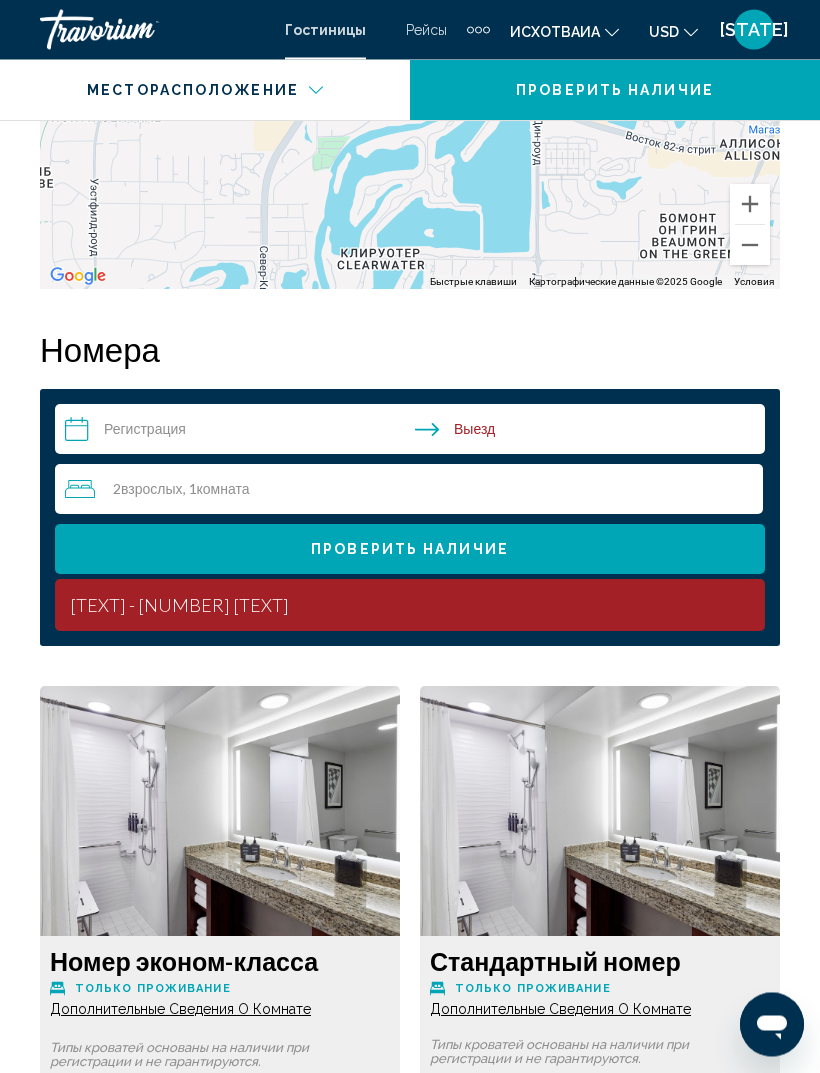 scroll, scrollTop: 2919, scrollLeft: 0, axis: vertical 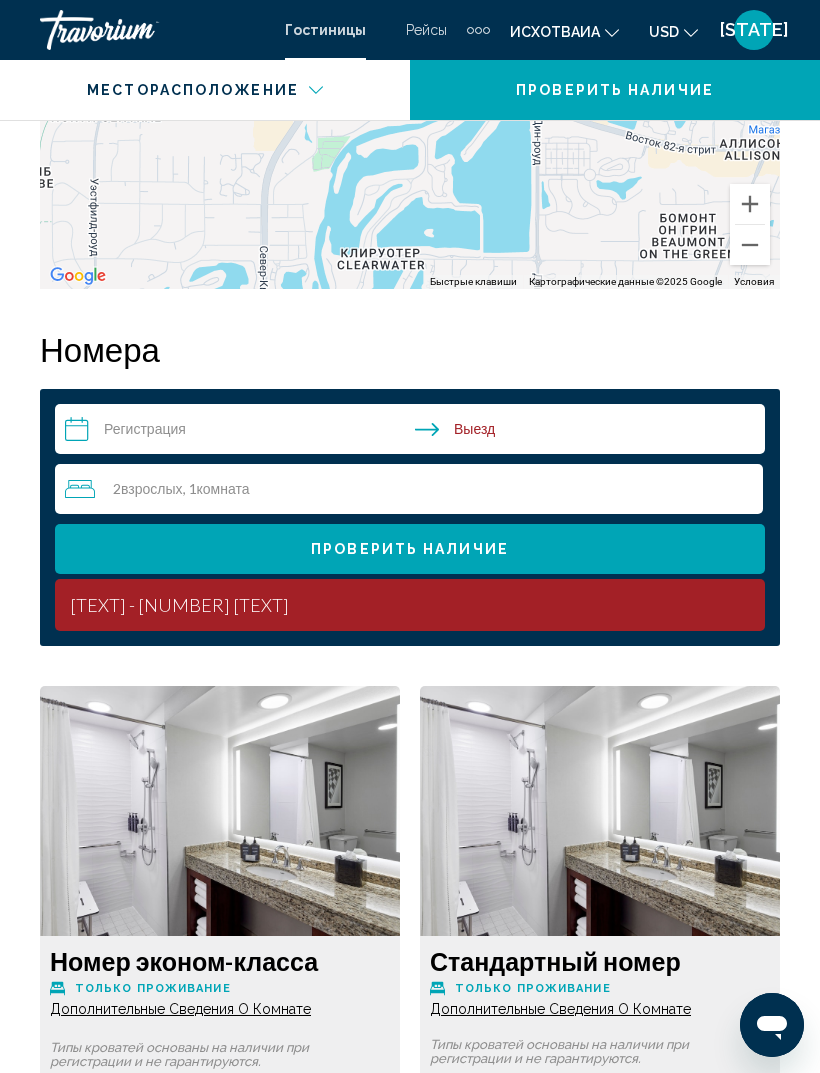 click on "OVERVIEW type Hotel ADDRESS [NUMBER] [STREET], [CITY] [STATE] [POSTAL_CODE], [COUNTRY] description more
photos Amenities
Breakfast
FITNESS CENTER
ROOM SERVICE
Swimming Pool No amenities information available. LOCATION To navigate the map with gestures double-tap the map and, holding it, drag it. ← Move left → Move right ↑ Move up ↓ Move down + Zoom in - Zoom out Home End 500 m Terms" at bounding box center [410, 4418] 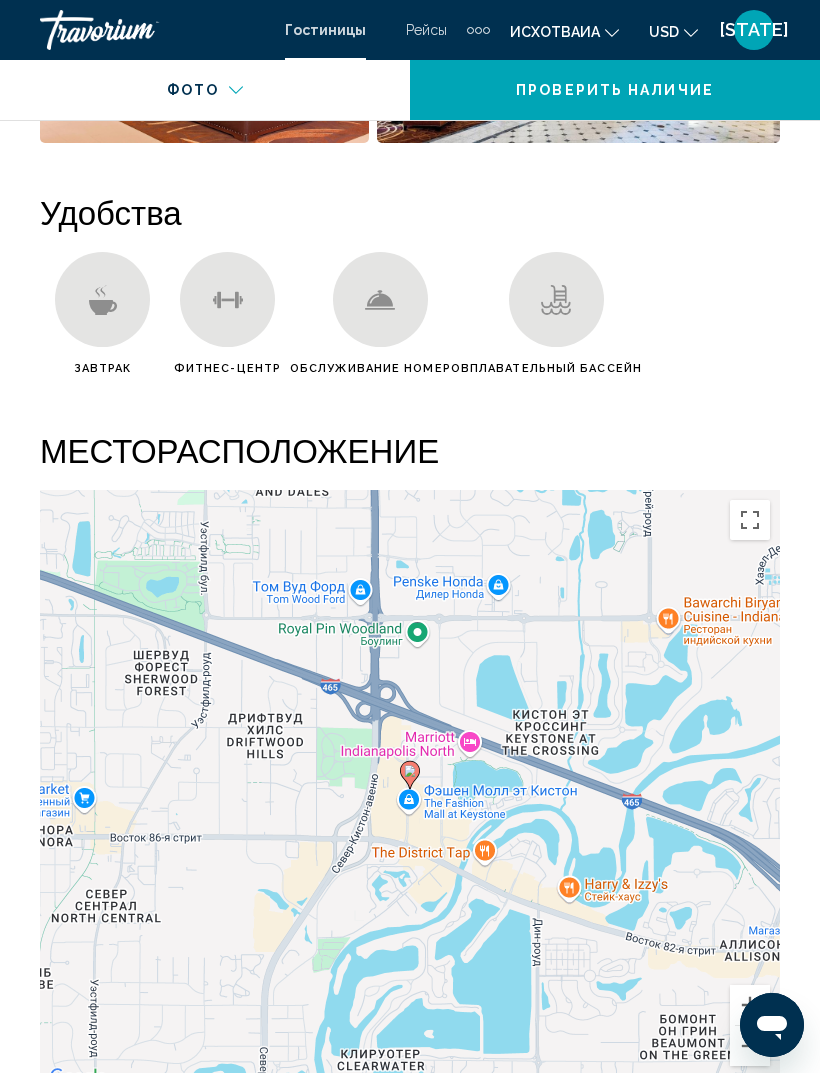 scroll, scrollTop: 2117, scrollLeft: 0, axis: vertical 